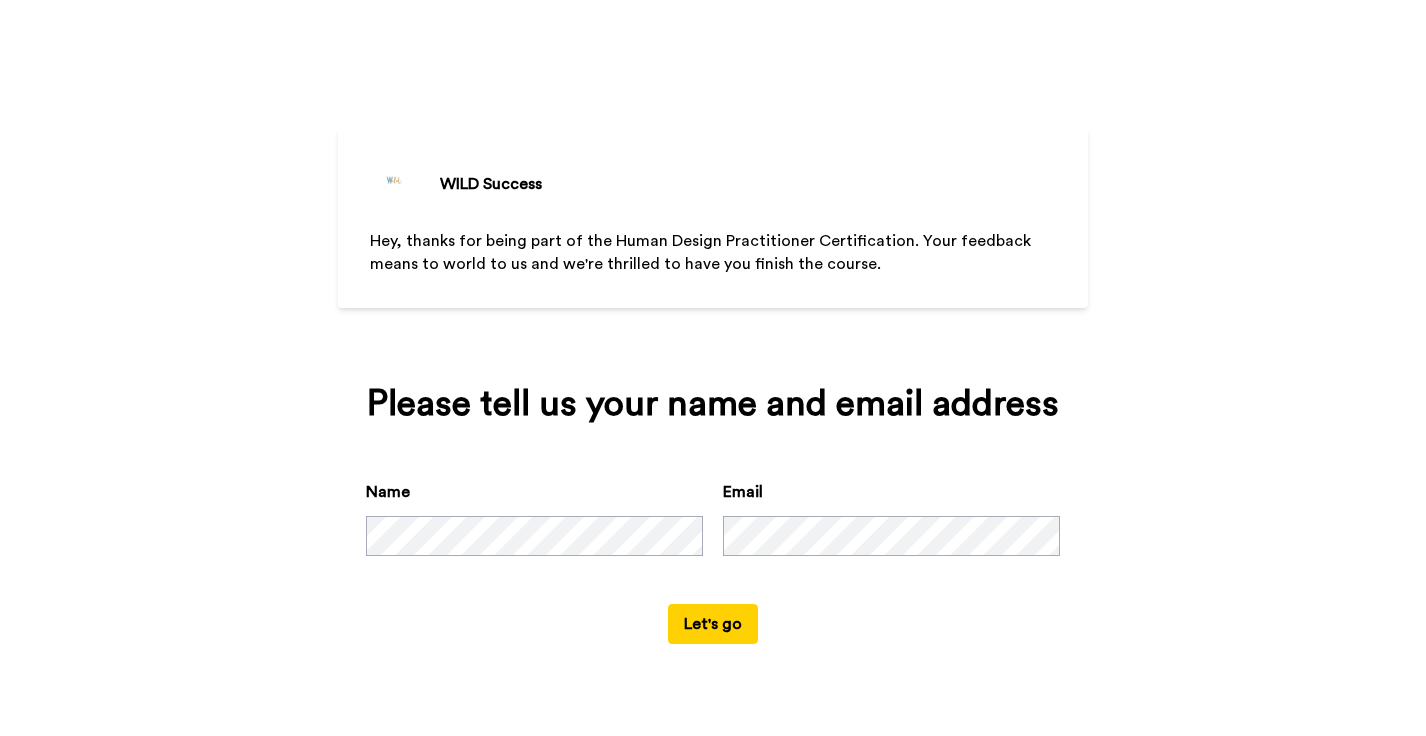 scroll, scrollTop: 0, scrollLeft: 0, axis: both 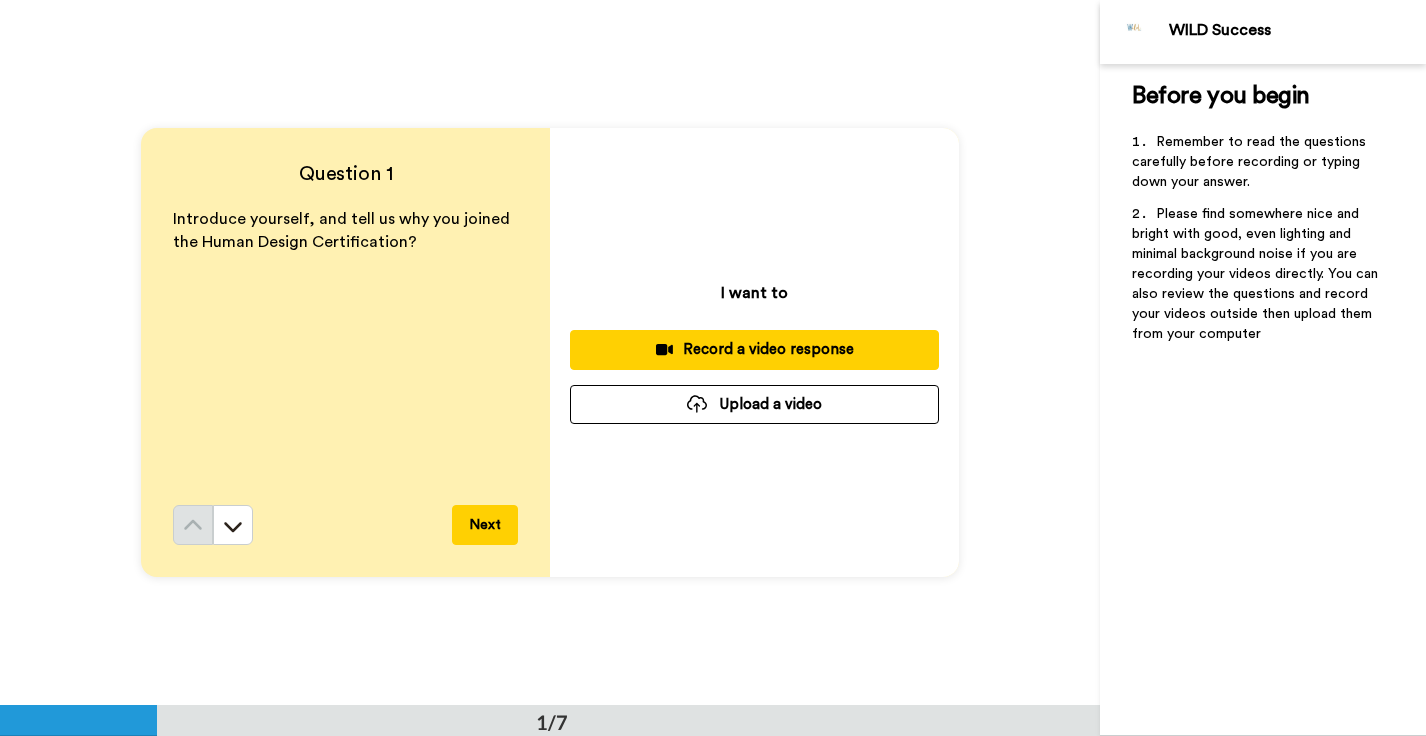 click on "Record a video response" at bounding box center [754, 349] 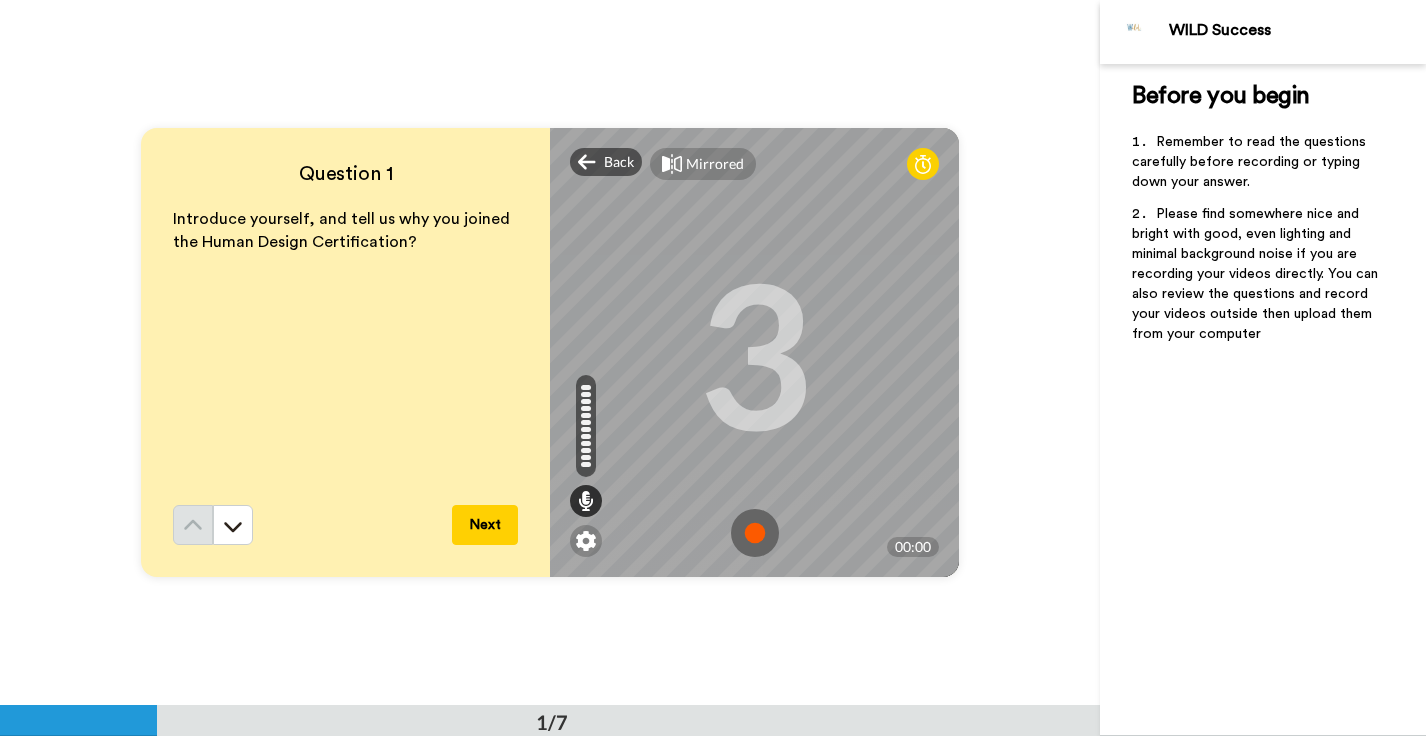 click at bounding box center [755, 533] 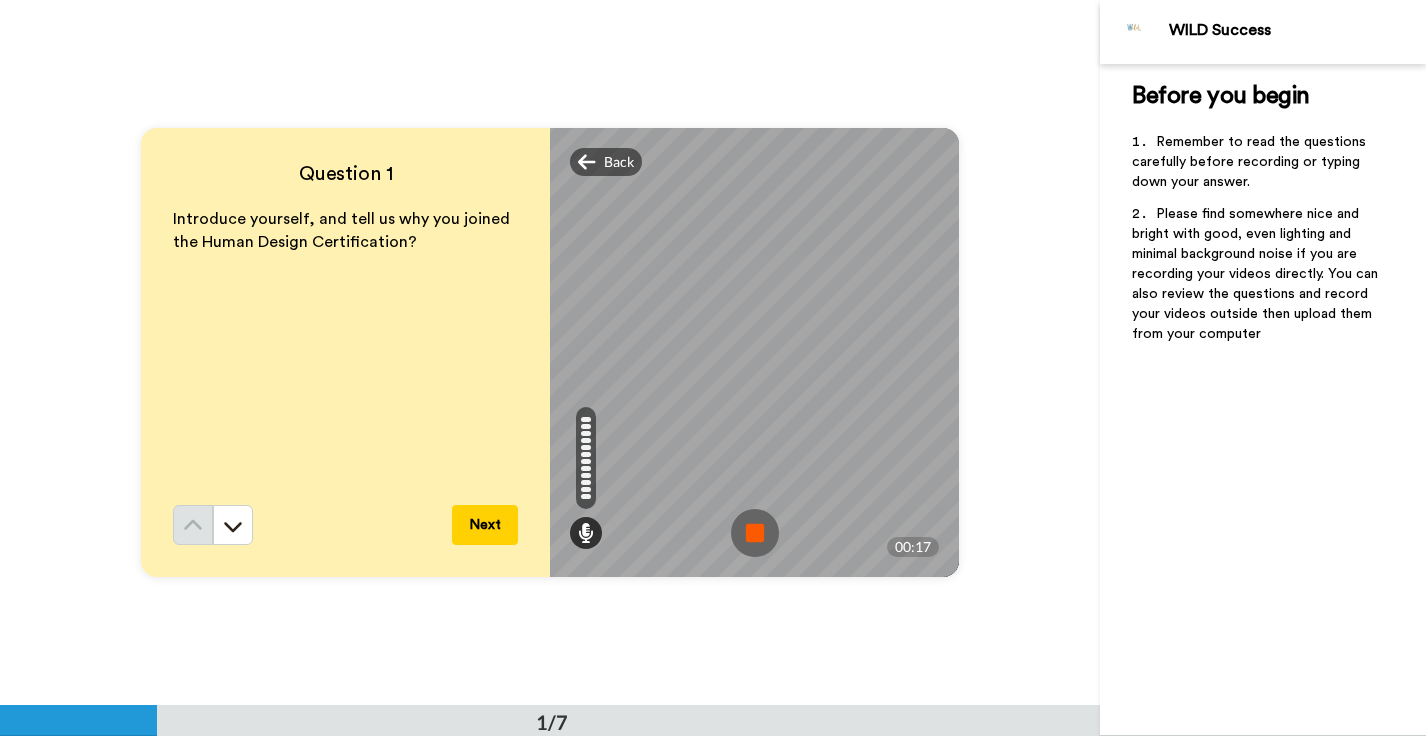 click at bounding box center (755, 533) 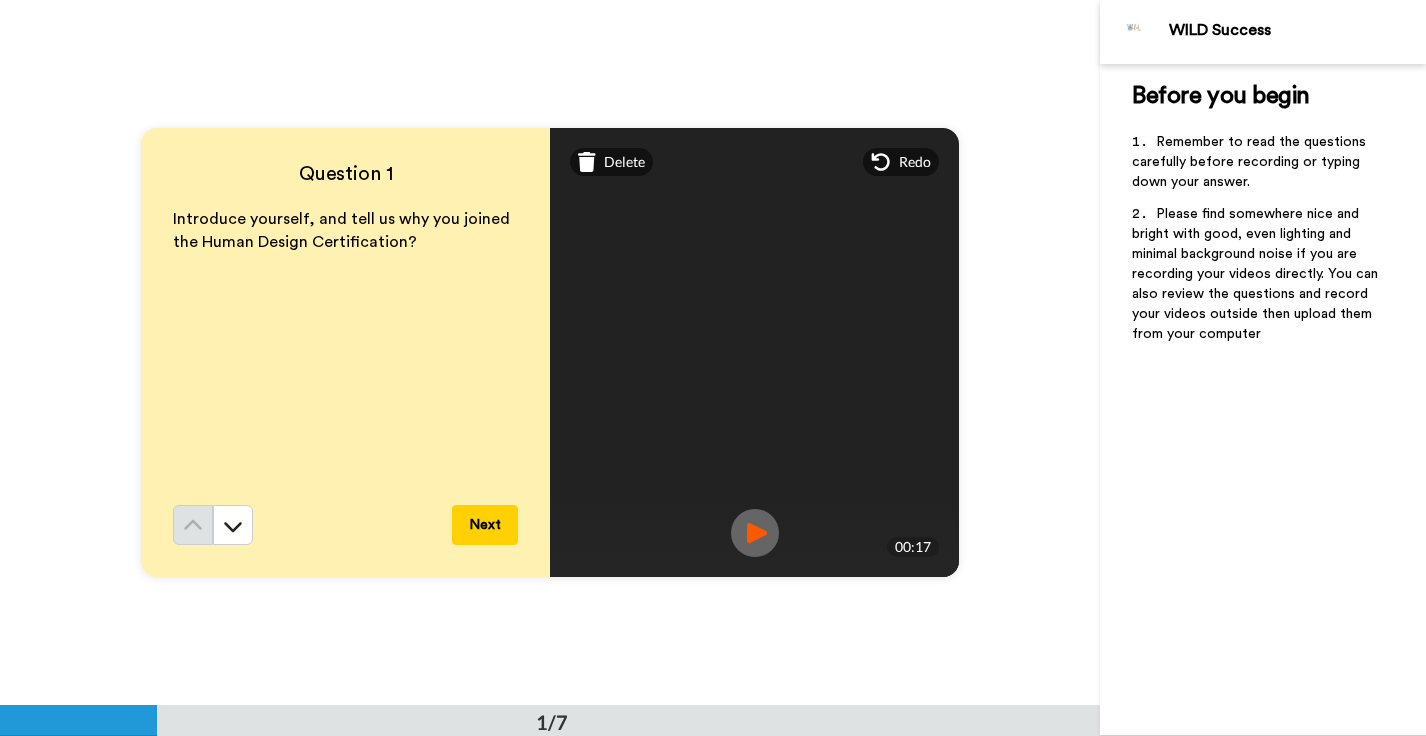 click at bounding box center [755, 533] 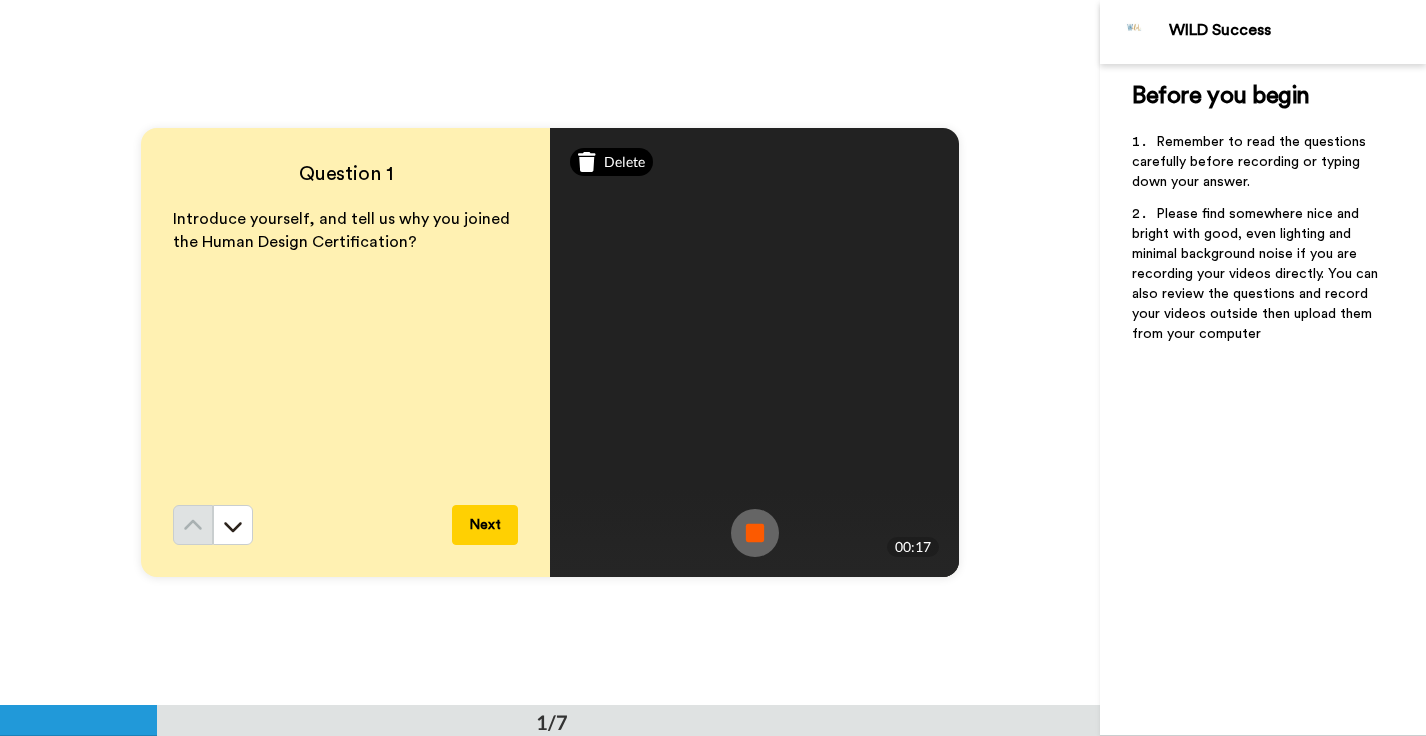click on "Delete" at bounding box center [624, 162] 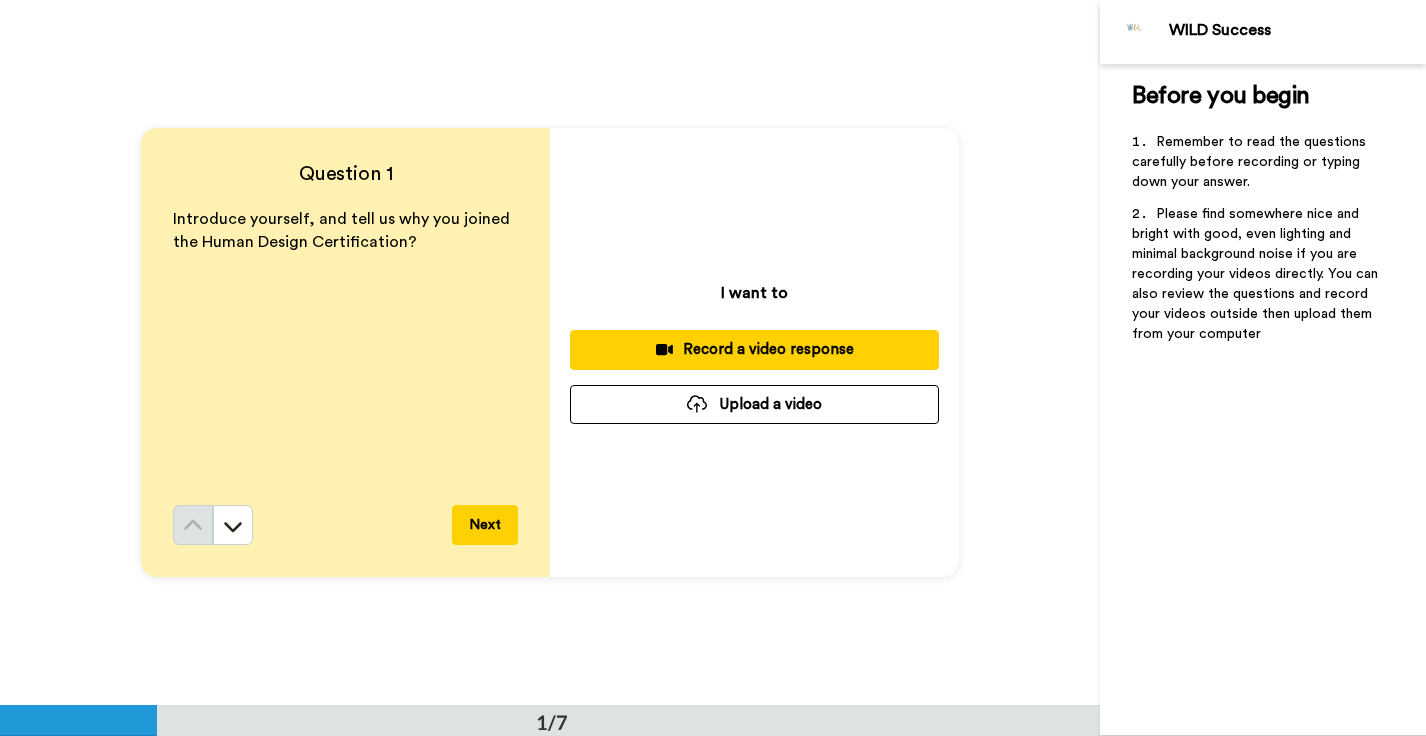click on "Record a video response" at bounding box center (754, 349) 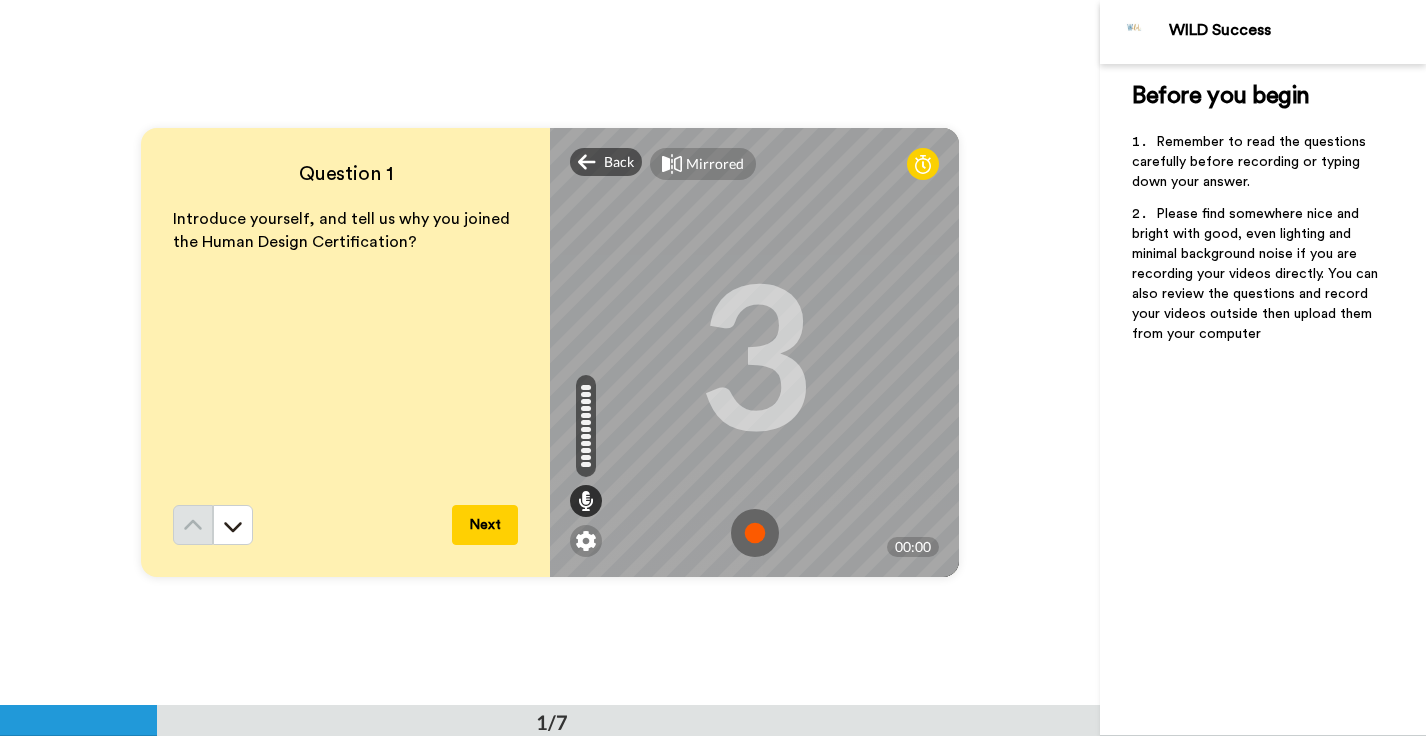 click at bounding box center [755, 533] 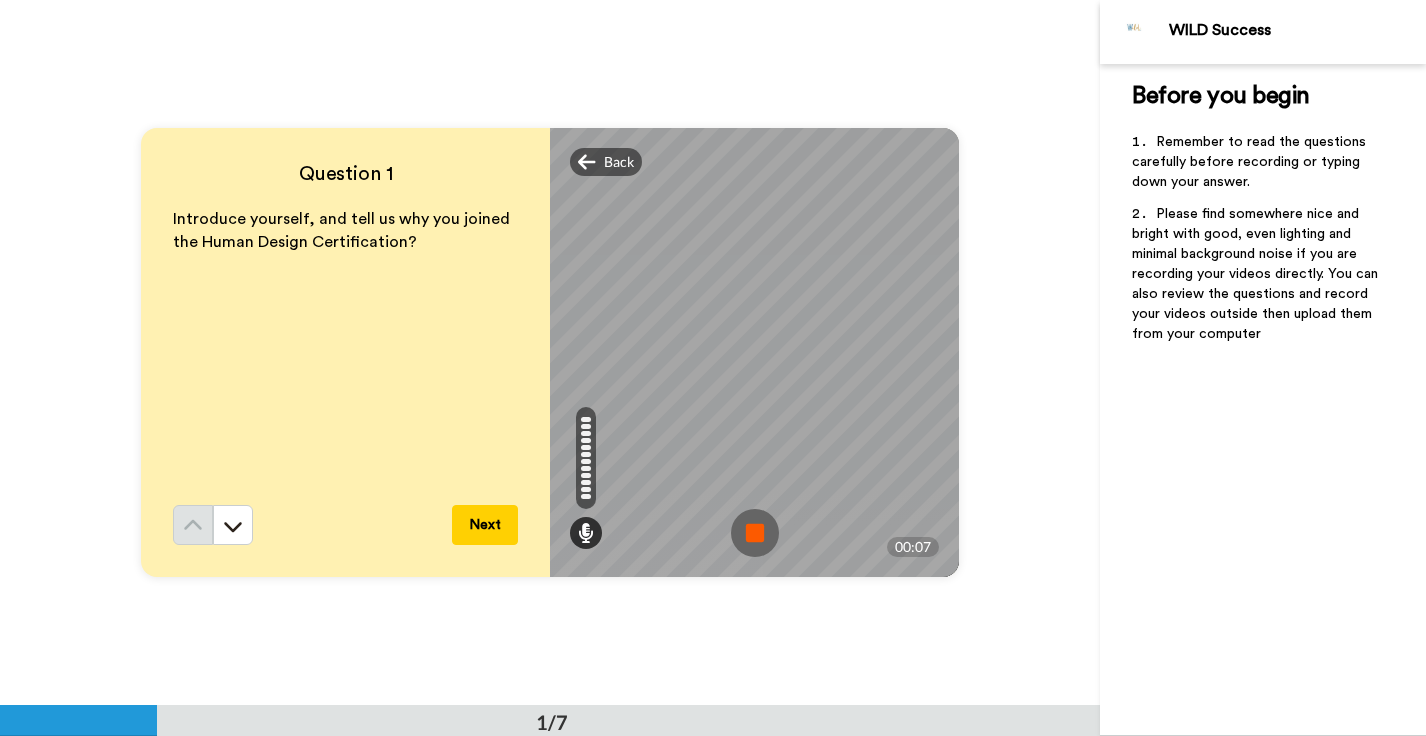 click at bounding box center (755, 533) 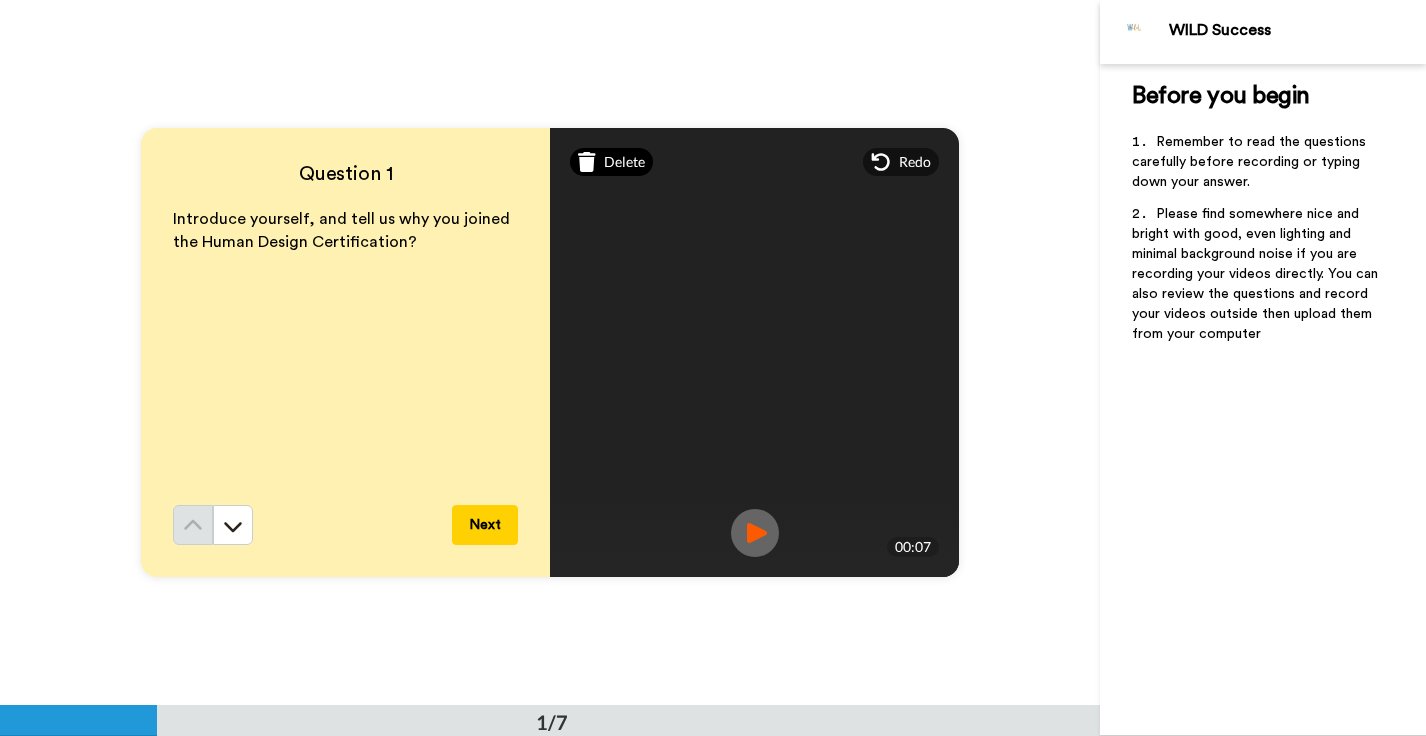 click on "Delete" at bounding box center [624, 162] 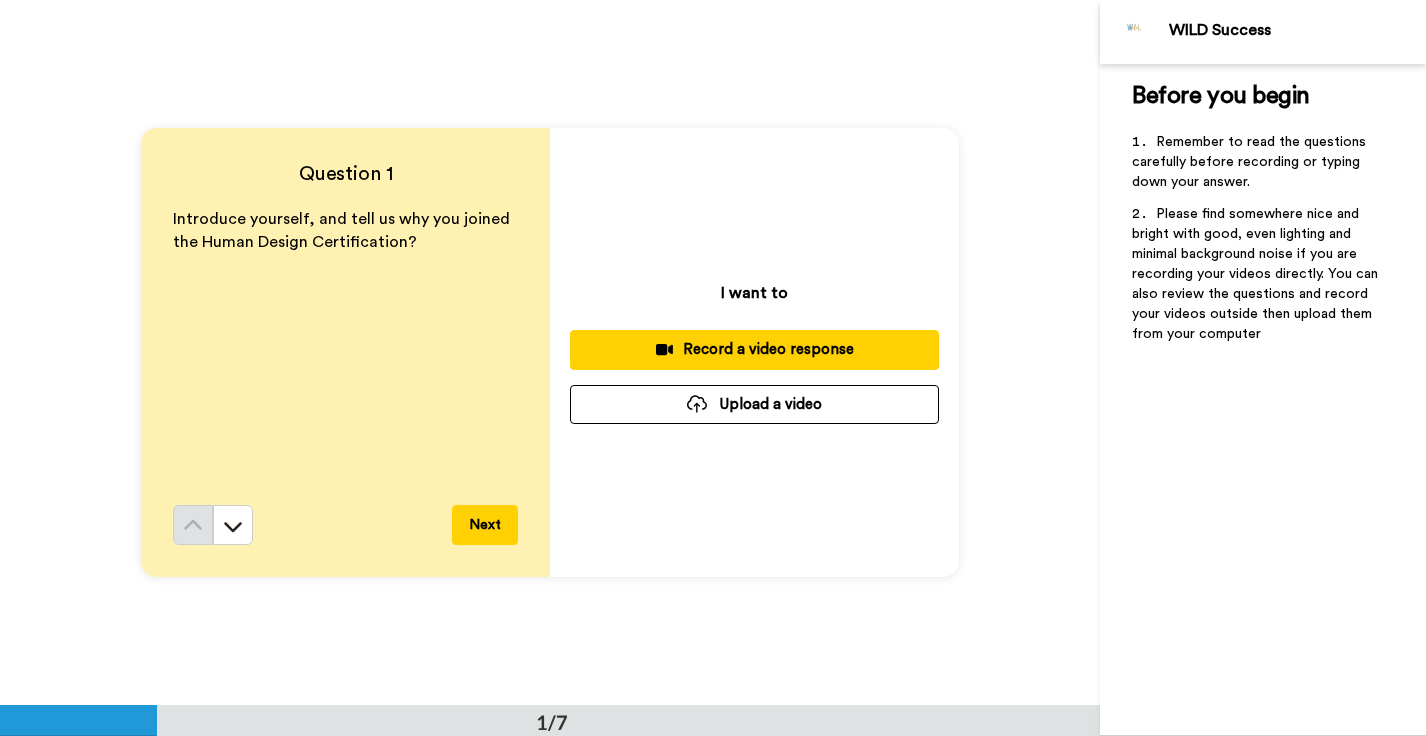 click on "Record a video response" at bounding box center [754, 349] 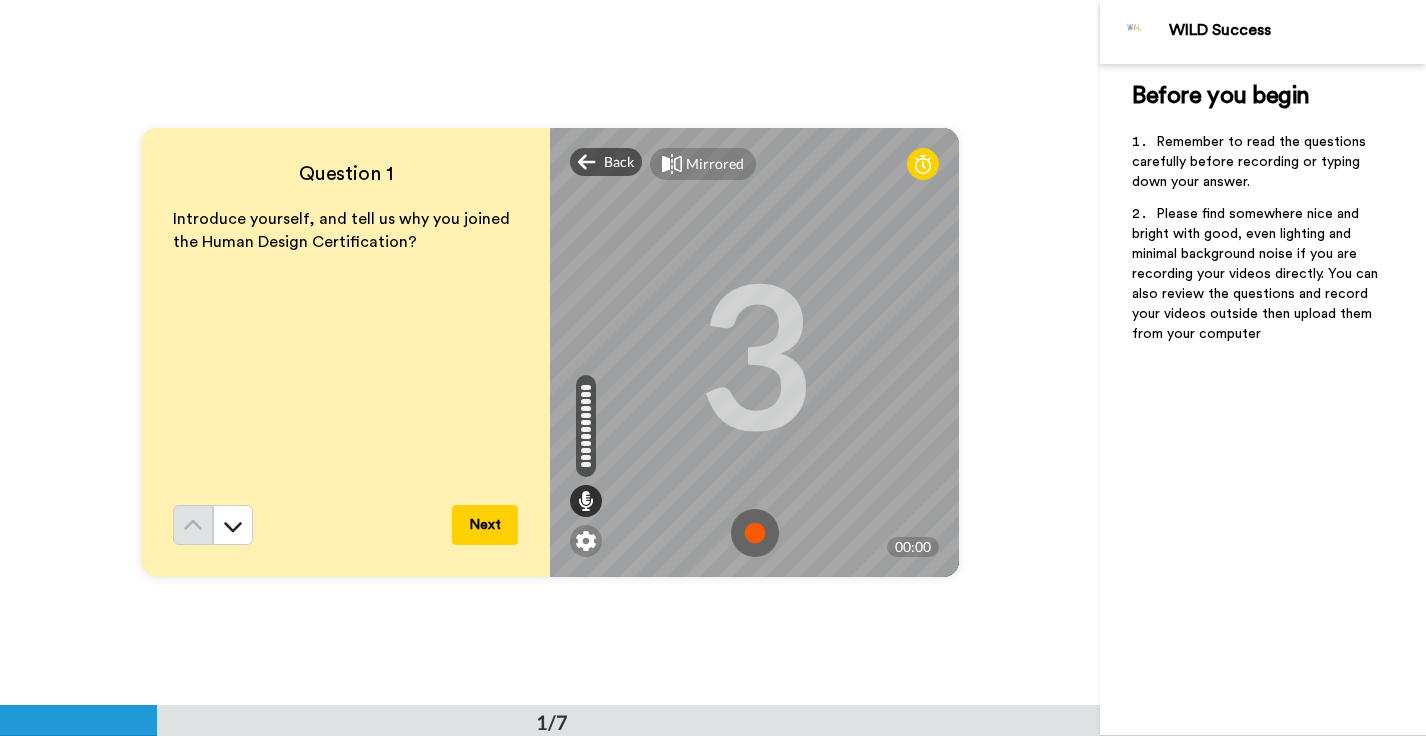 click at bounding box center (755, 533) 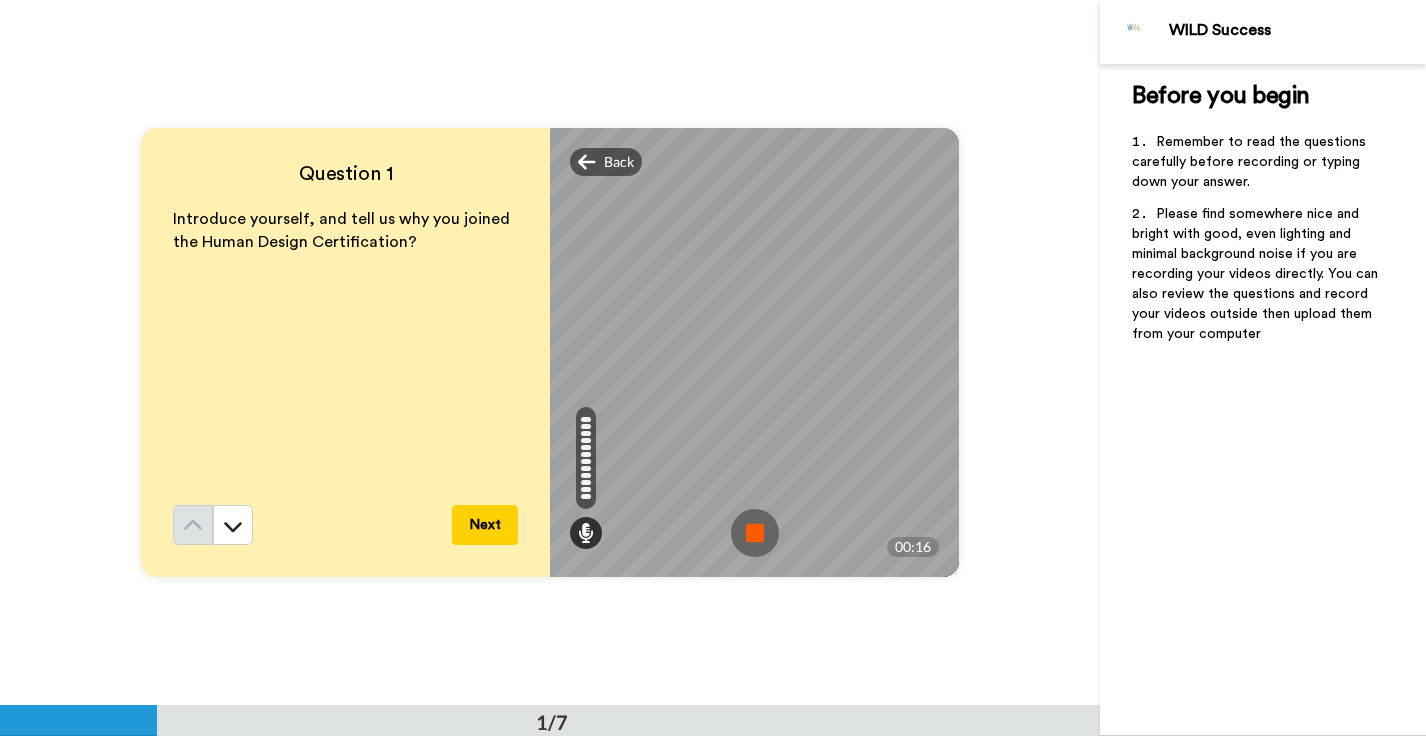 click at bounding box center (755, 533) 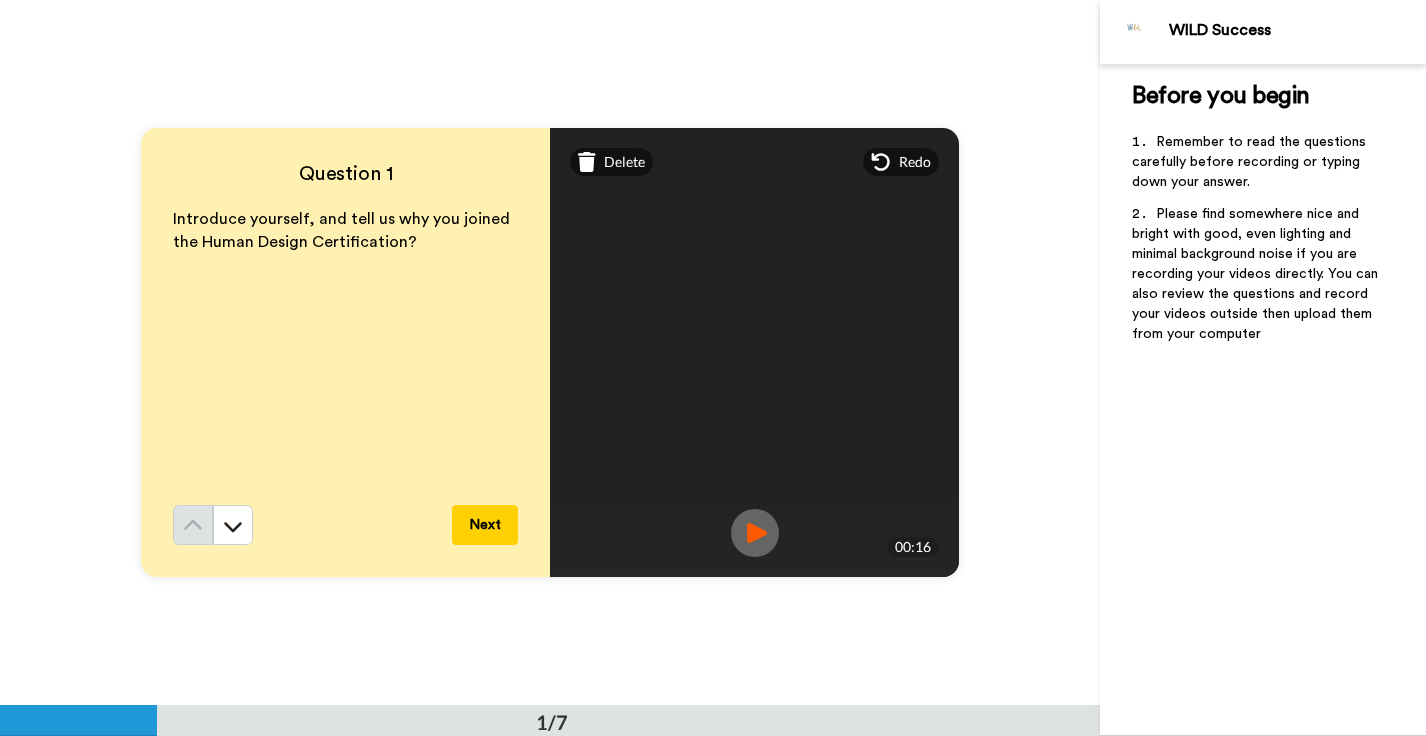 click at bounding box center [755, 533] 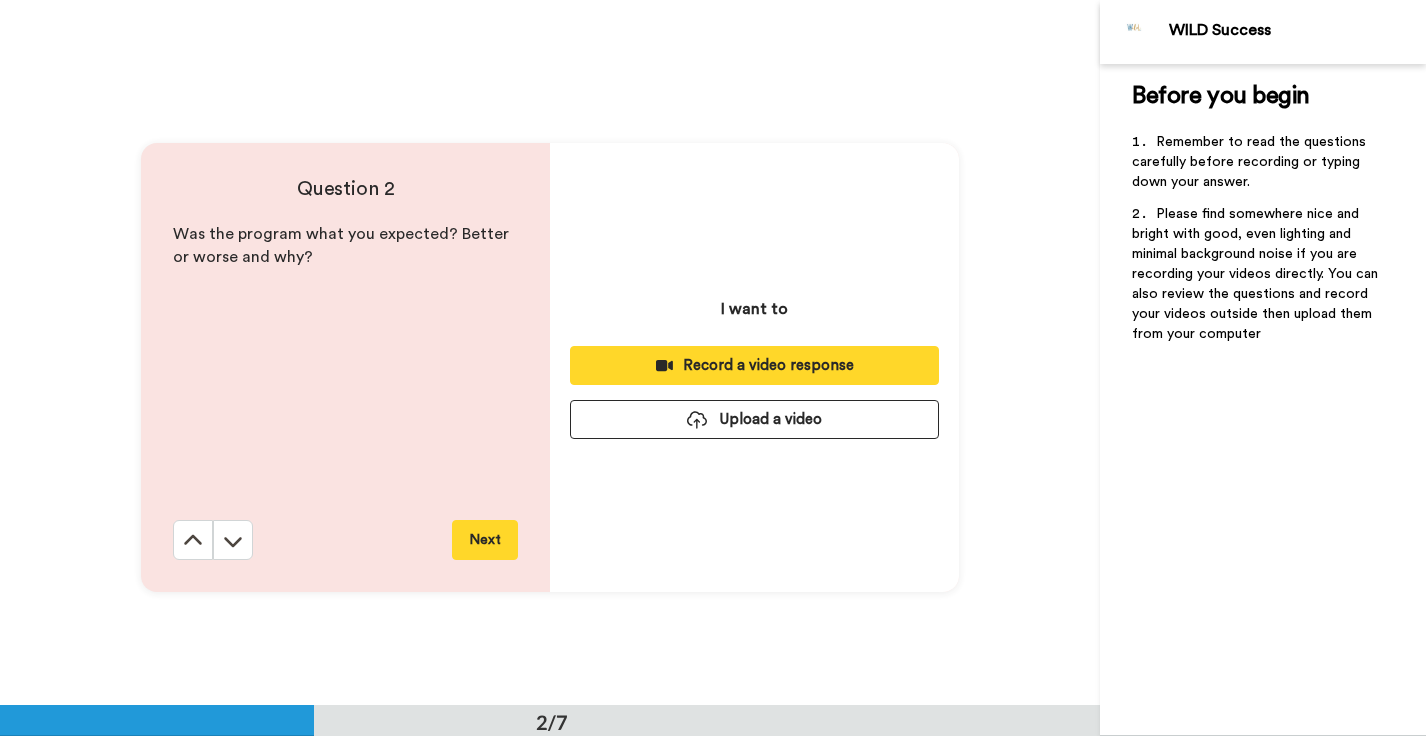 scroll, scrollTop: 706, scrollLeft: 0, axis: vertical 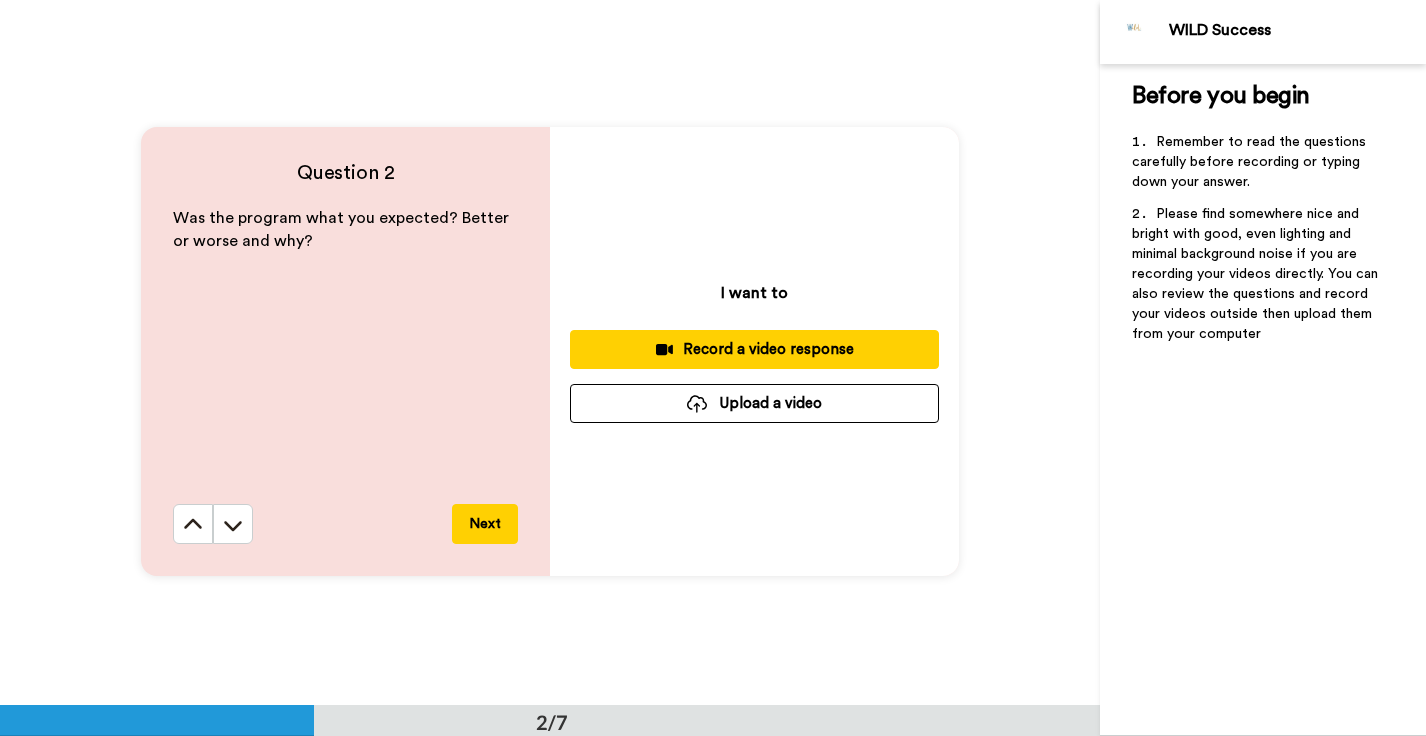 click on "Record a video response" at bounding box center [754, 349] 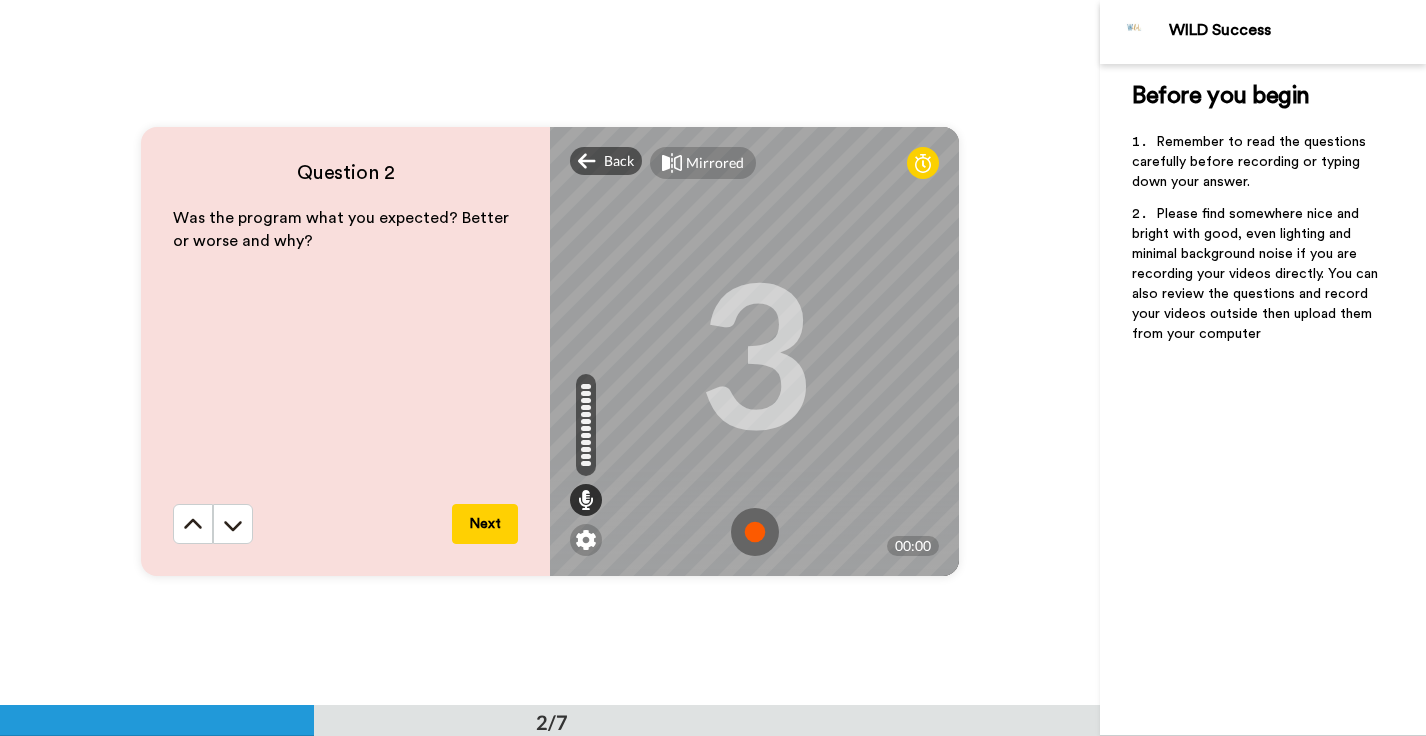 click at bounding box center [755, 532] 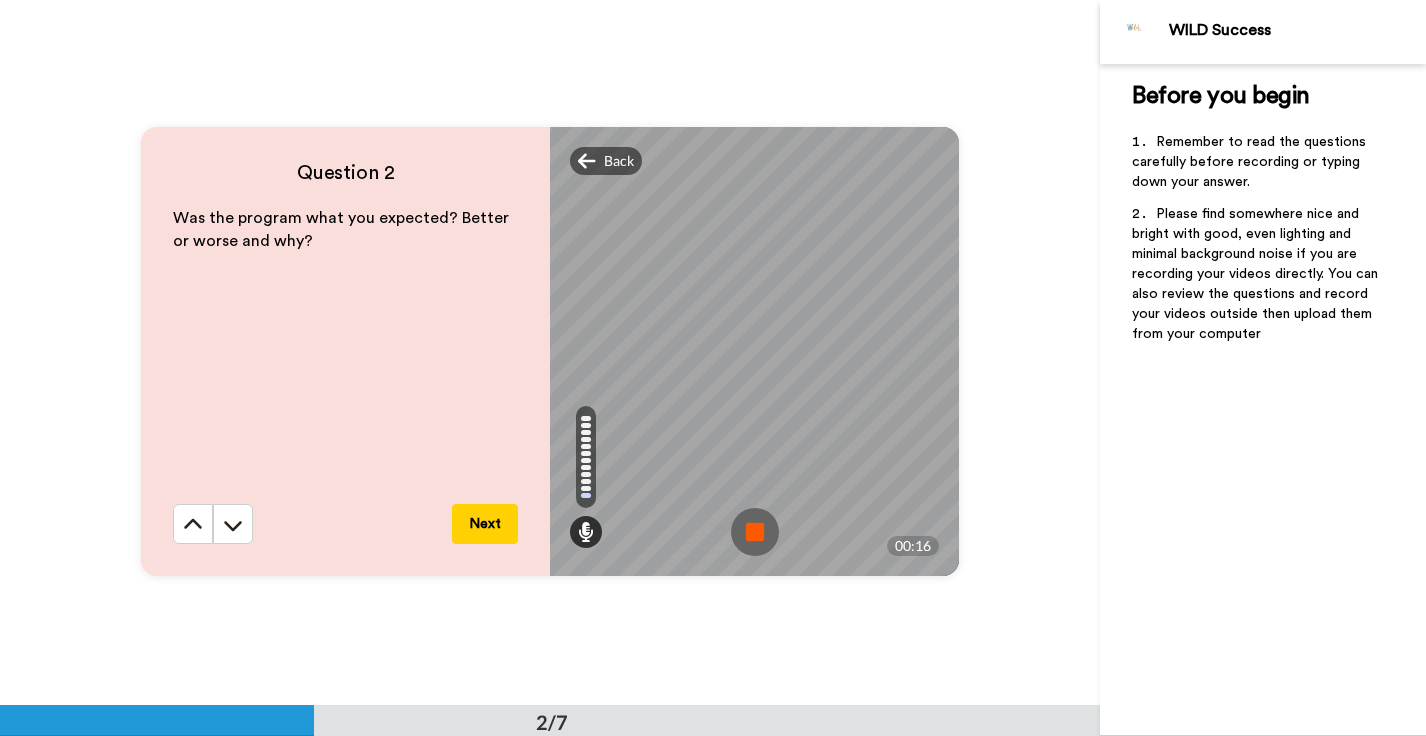 click at bounding box center [755, 532] 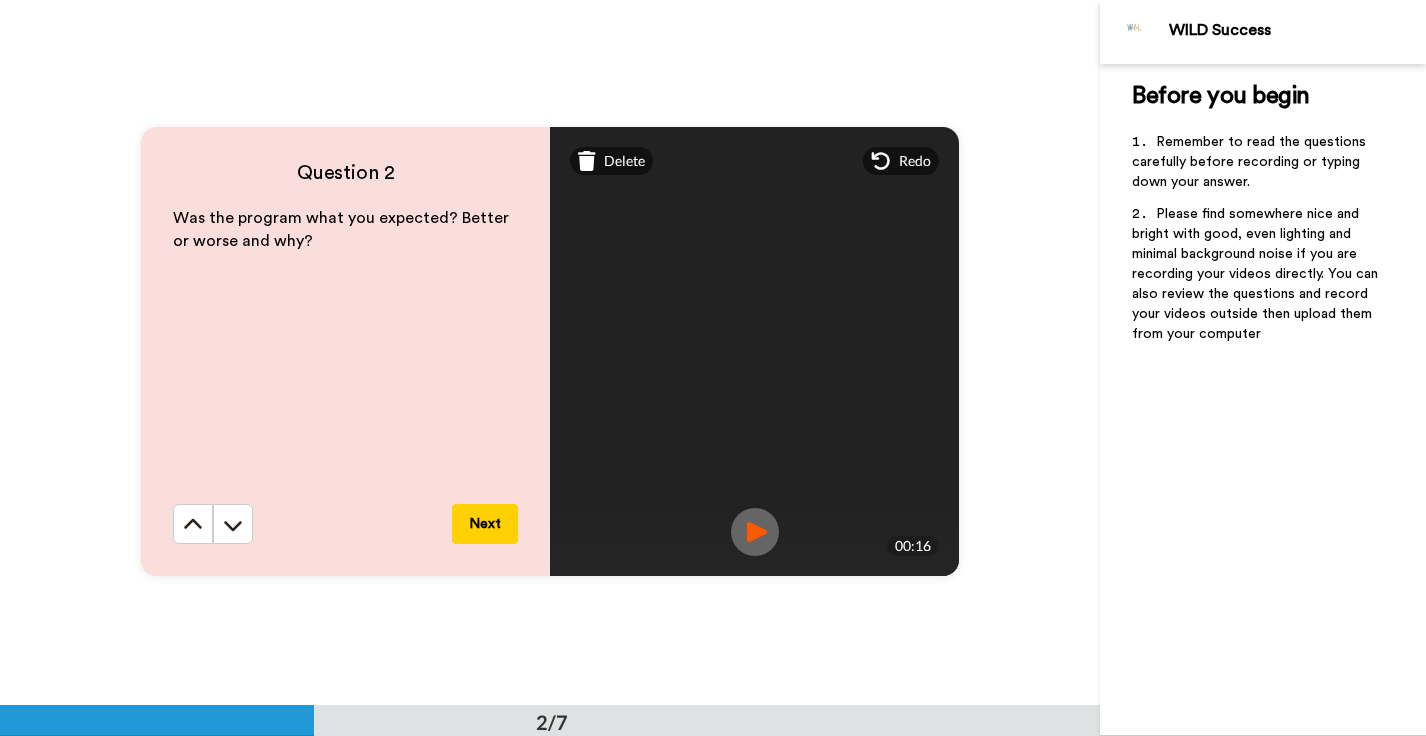 click on "Next" at bounding box center [485, 524] 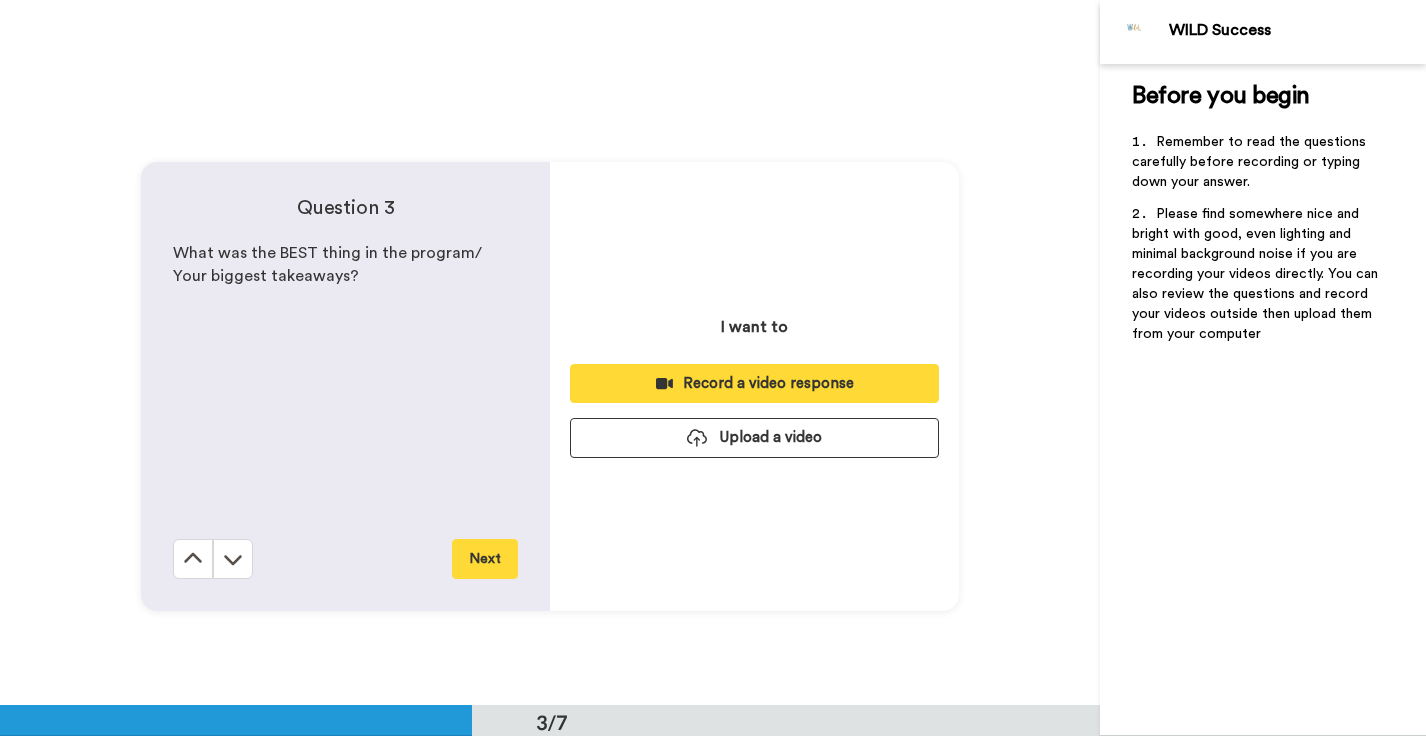 scroll, scrollTop: 1411, scrollLeft: 0, axis: vertical 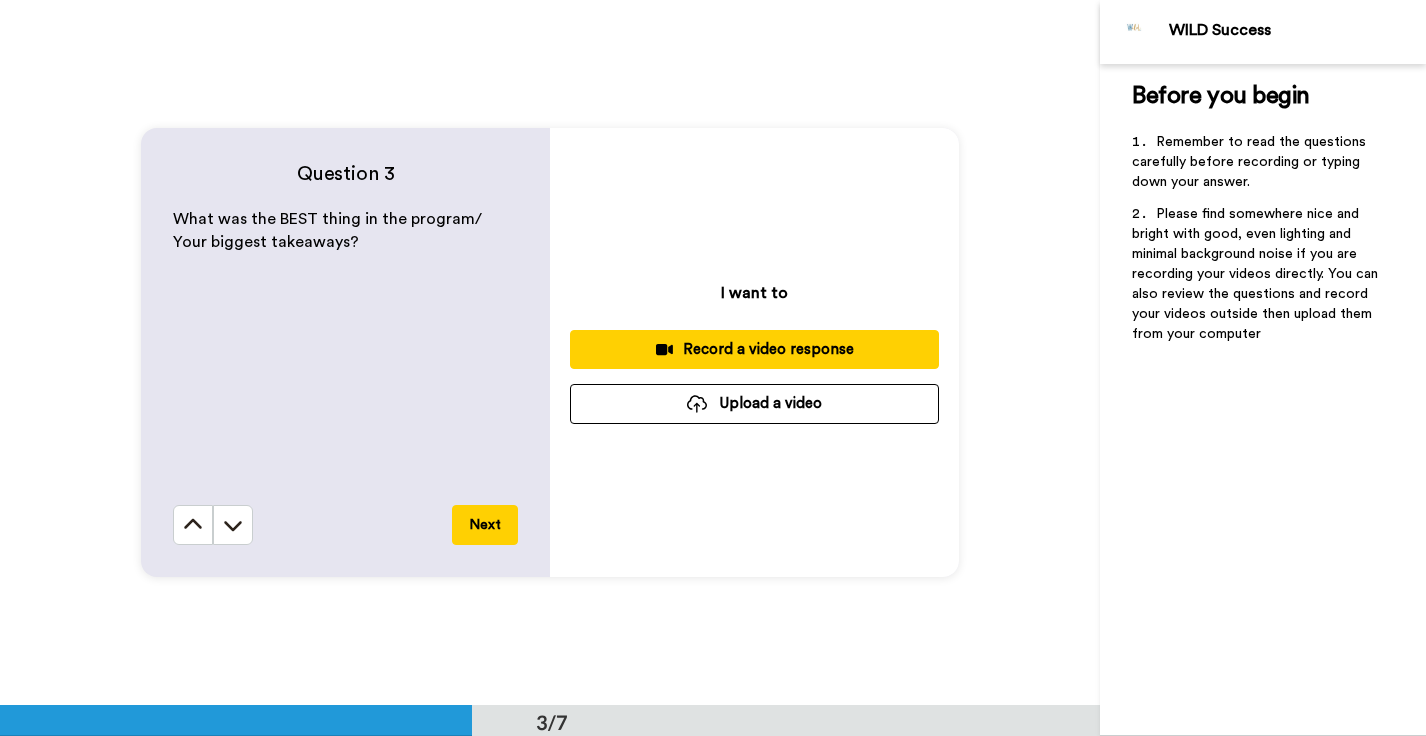 click on "Record a video response" at bounding box center [754, 349] 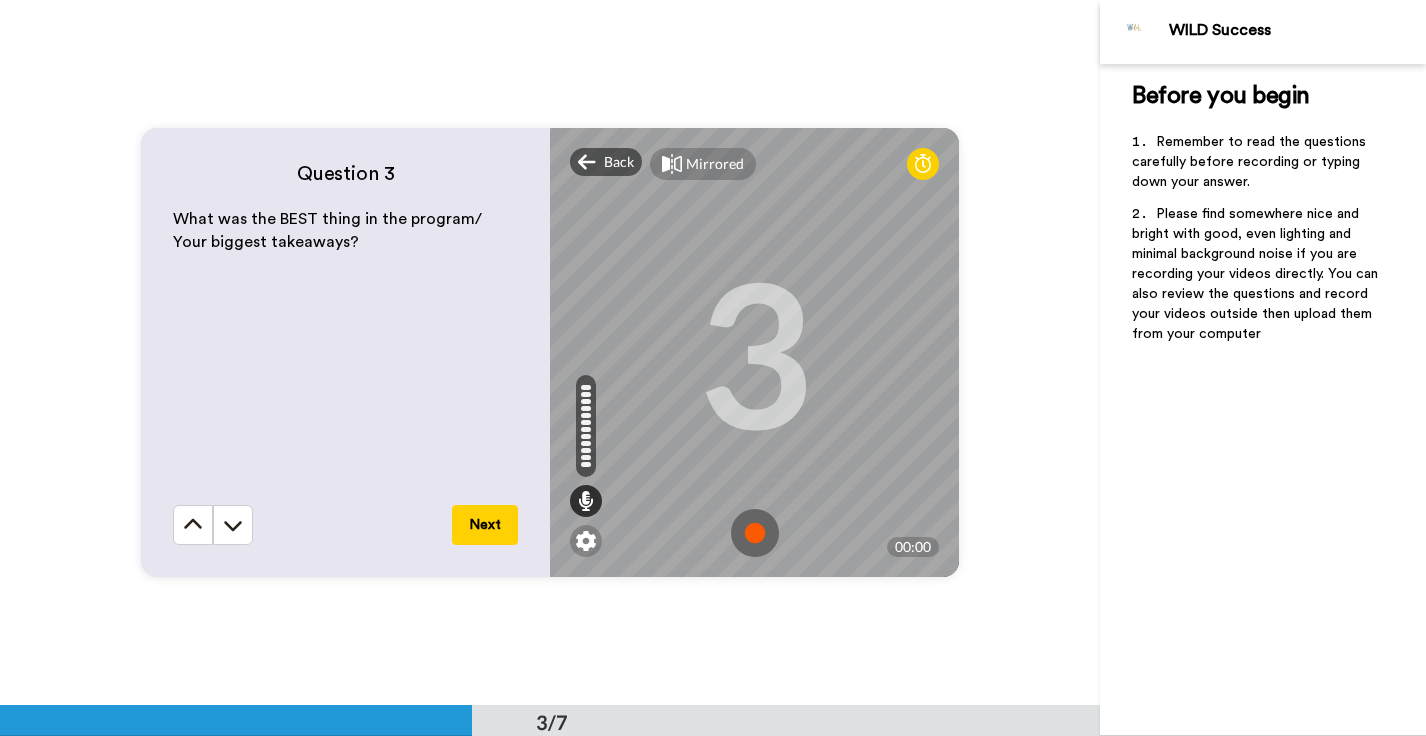 click at bounding box center (755, 533) 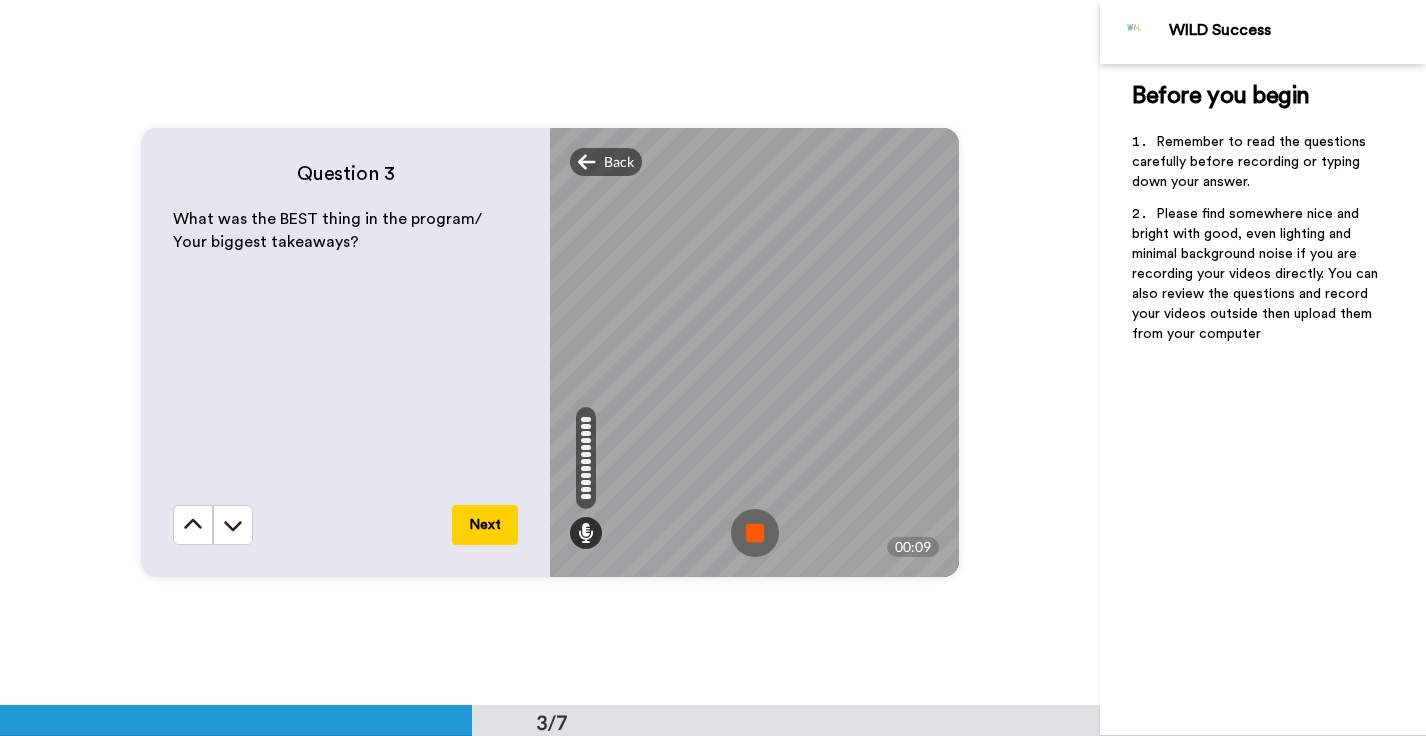 click at bounding box center (755, 533) 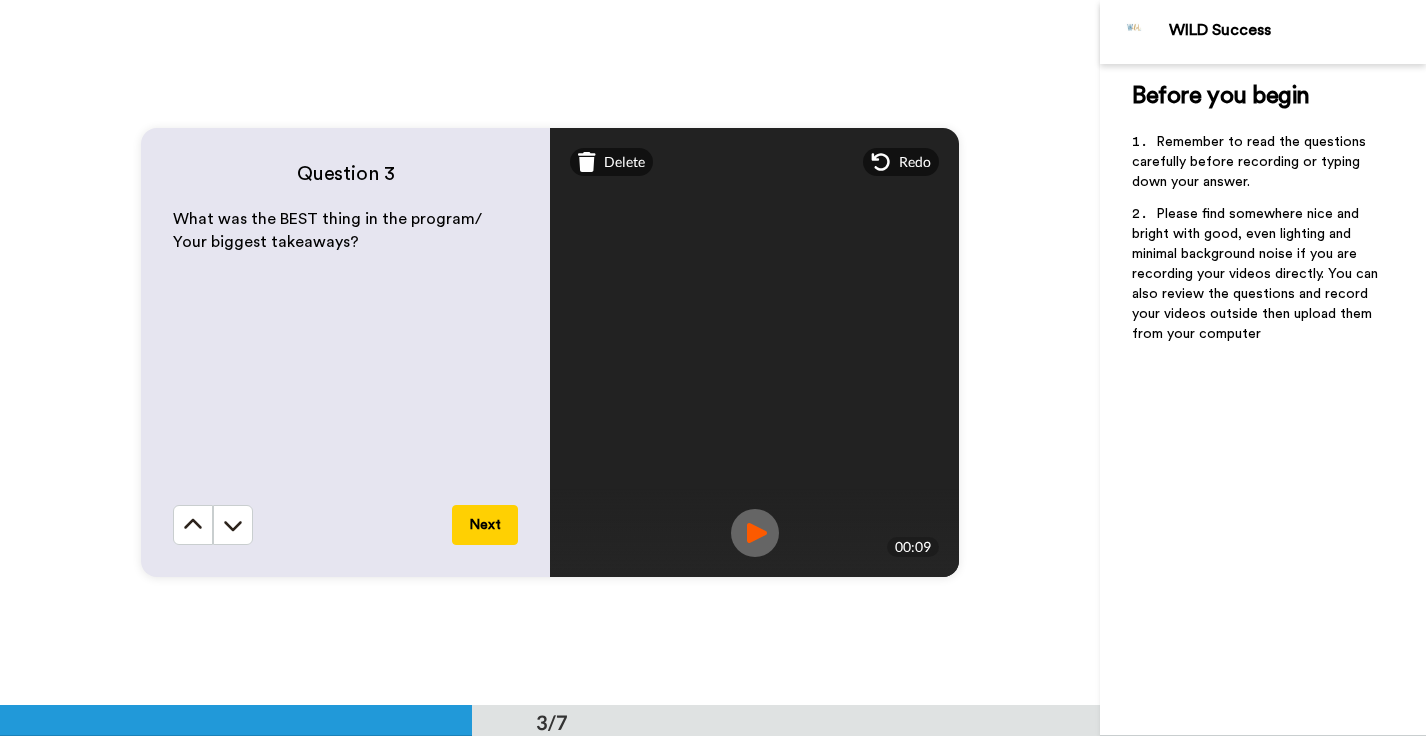 click at bounding box center [755, 533] 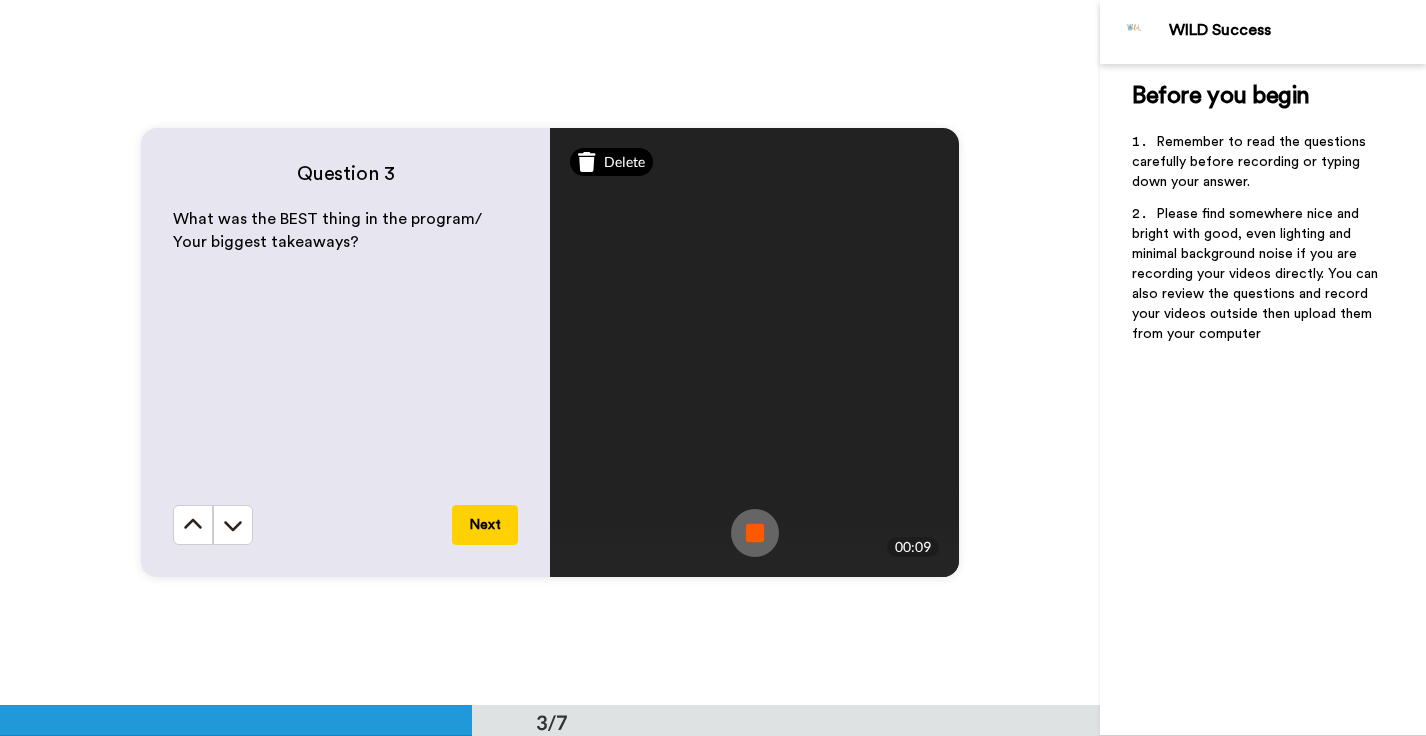 click on "Delete" at bounding box center [624, 162] 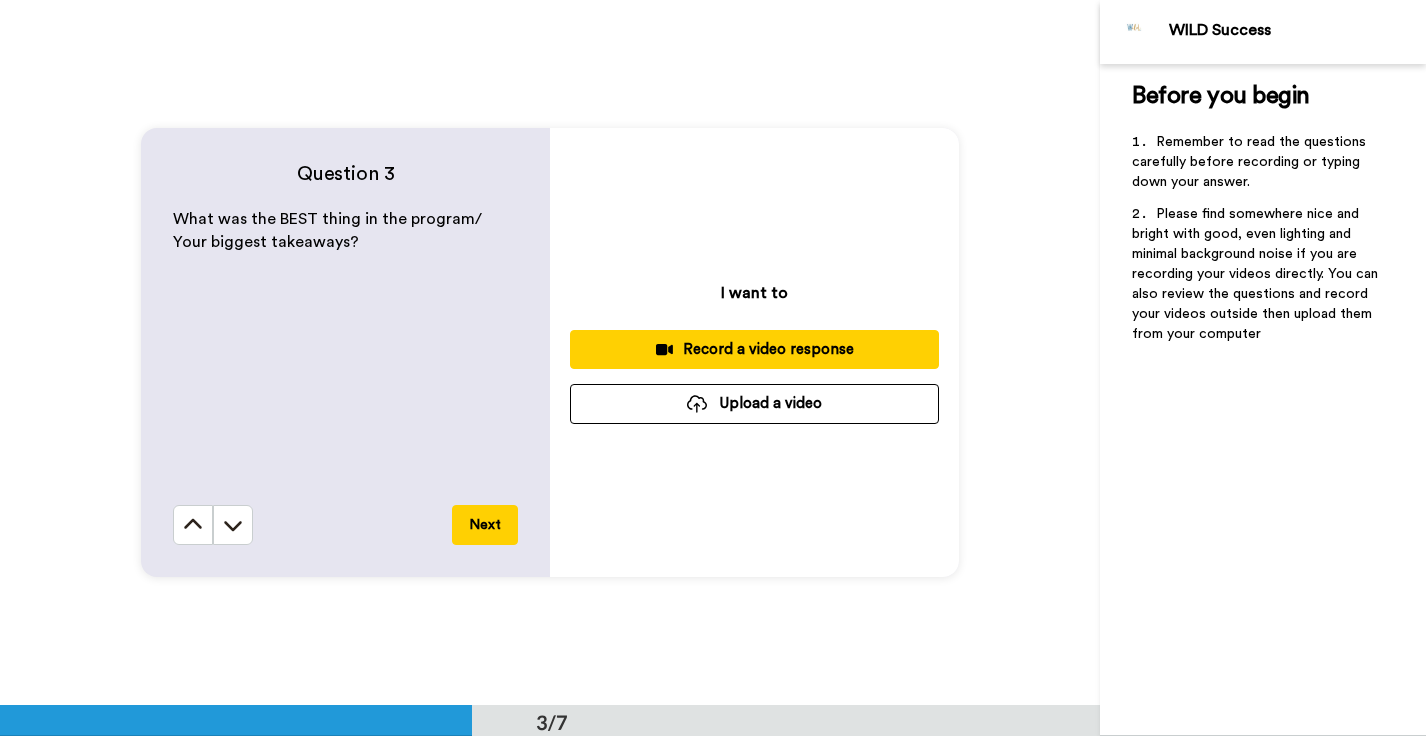 click on "Record a video response" at bounding box center (754, 349) 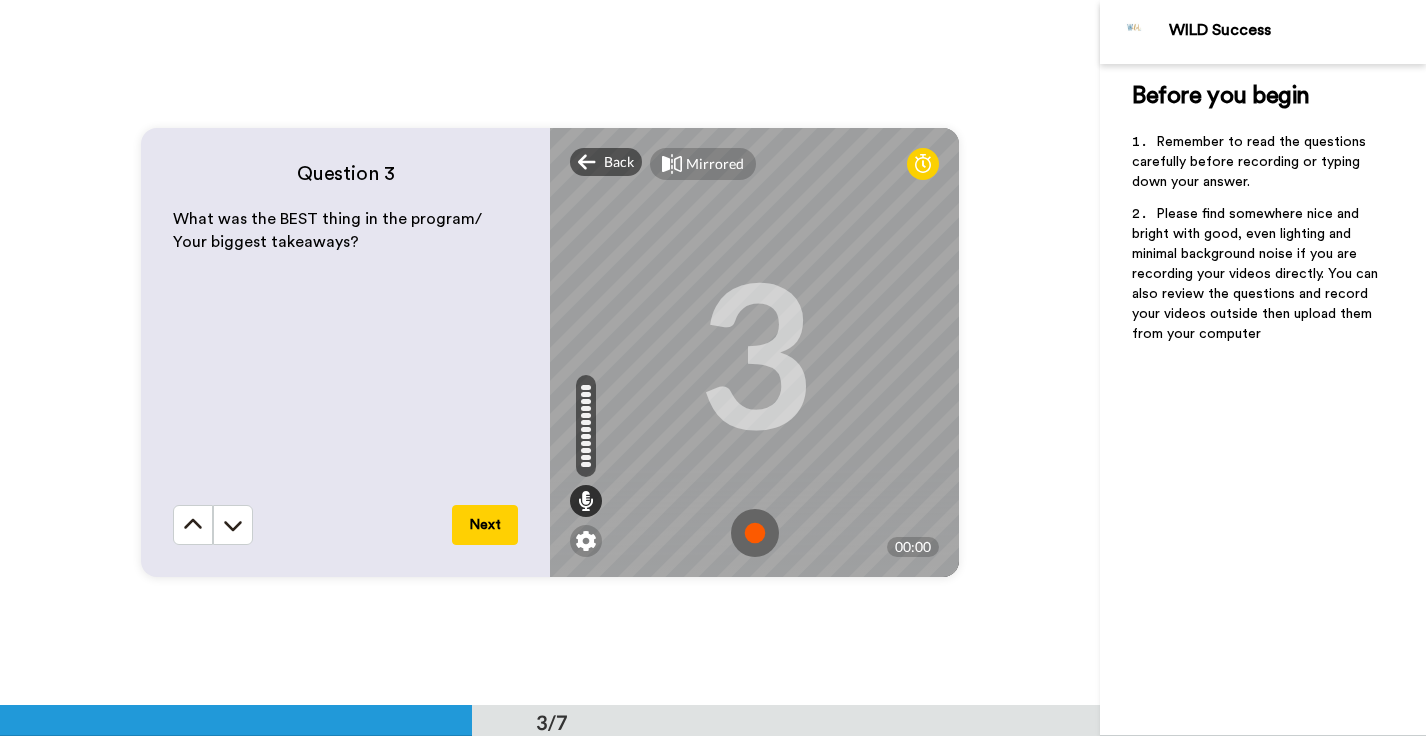 click at bounding box center [755, 533] 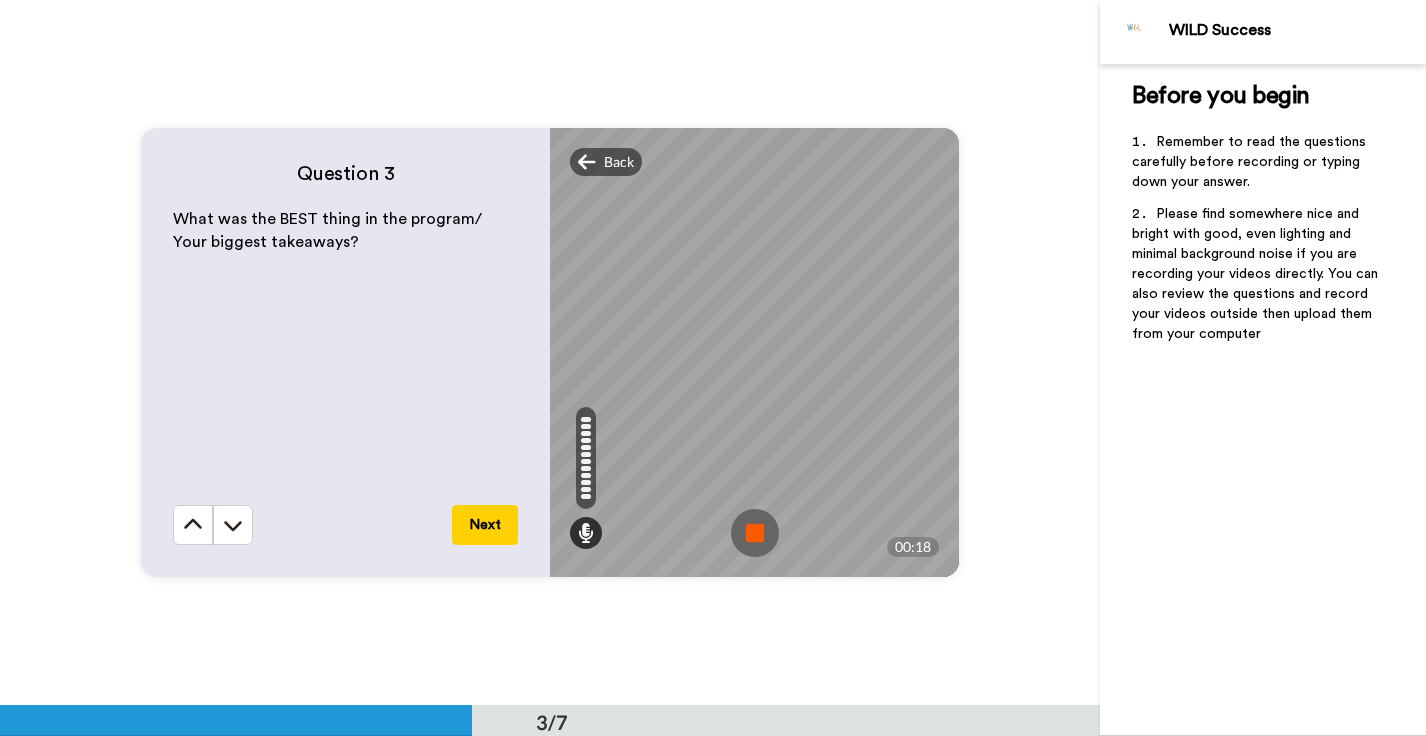 click at bounding box center [755, 533] 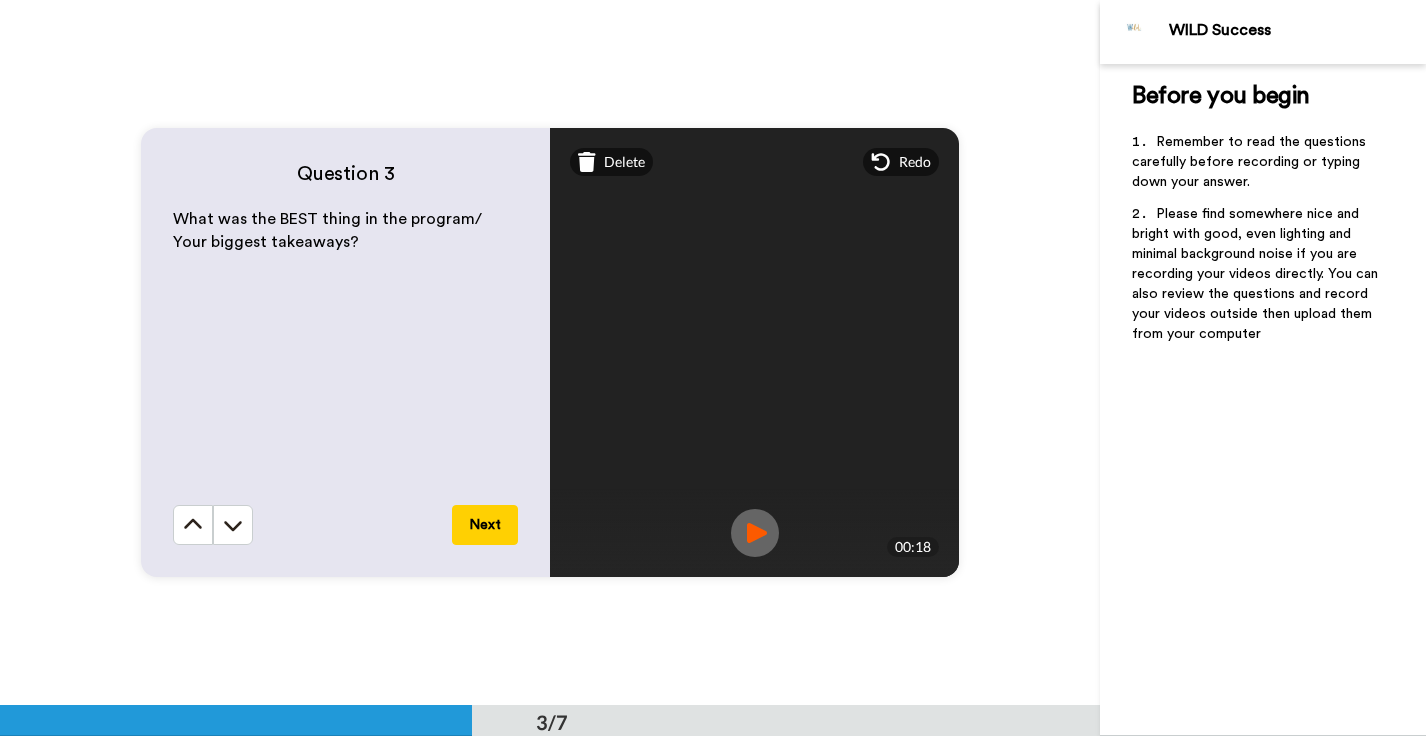 click on "Next" at bounding box center (485, 525) 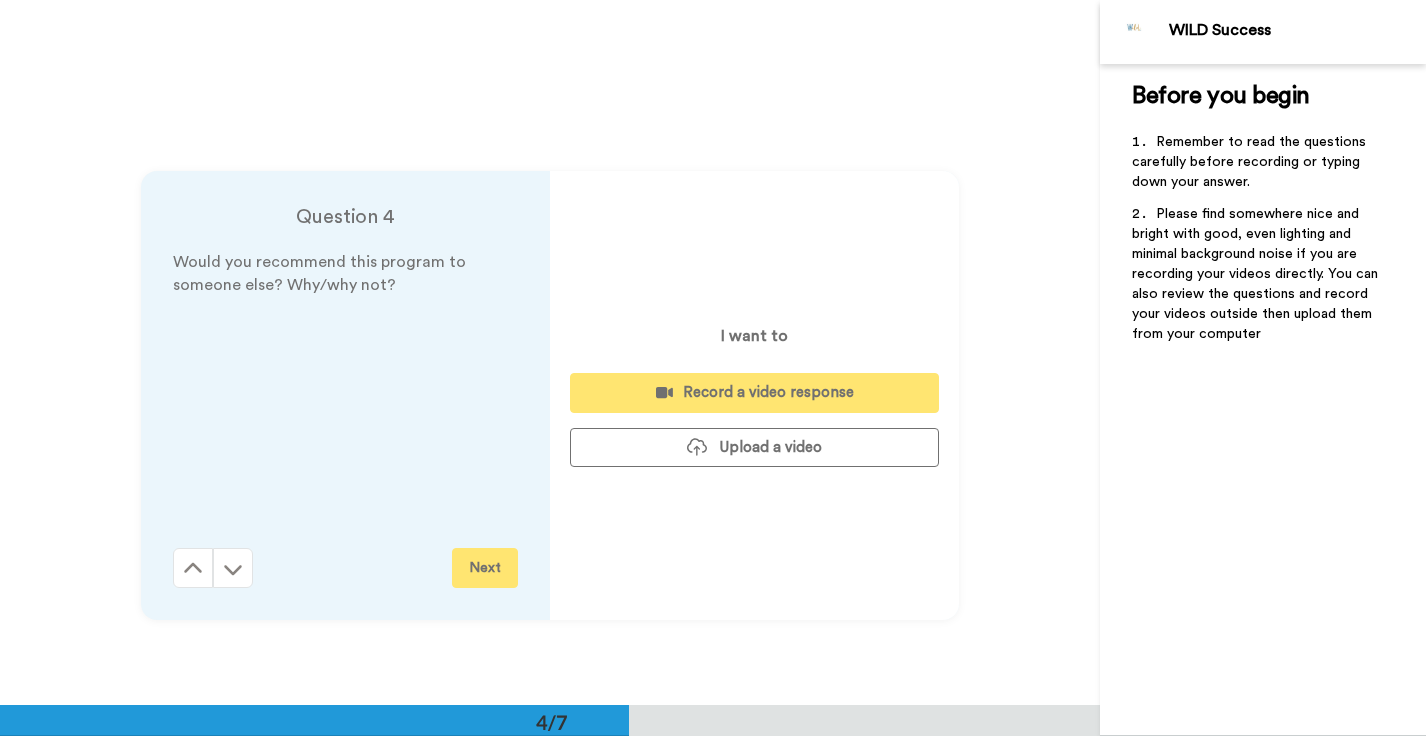 scroll, scrollTop: 2116, scrollLeft: 0, axis: vertical 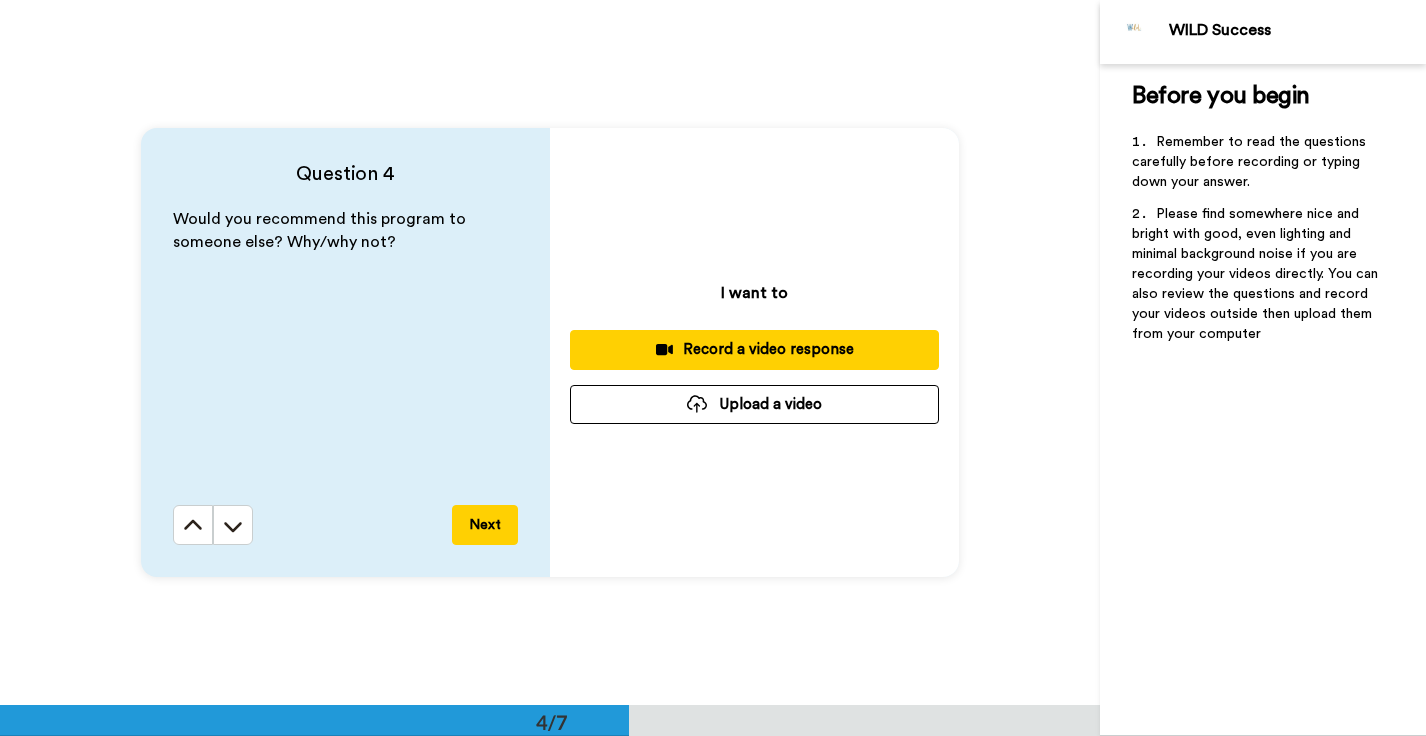 click on "Record a video response" at bounding box center (754, 349) 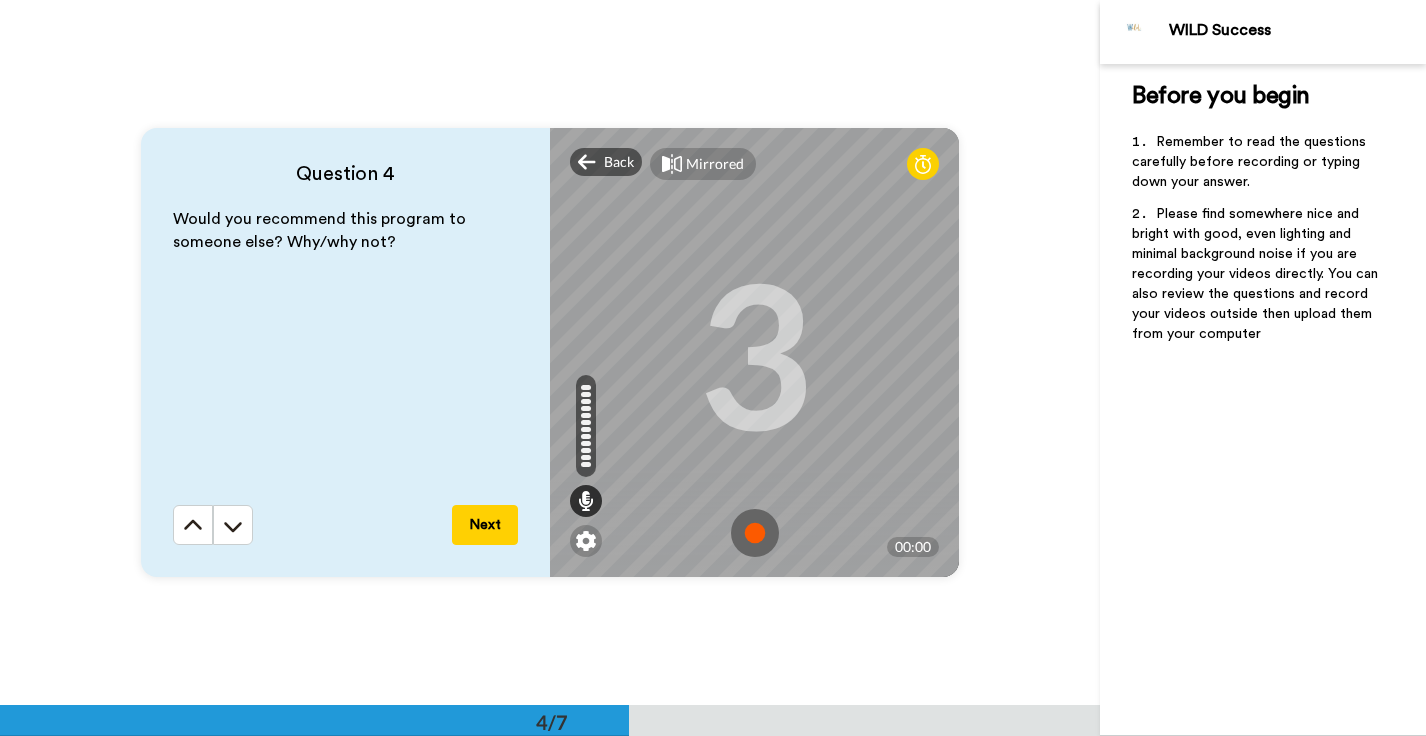 click at bounding box center [755, 533] 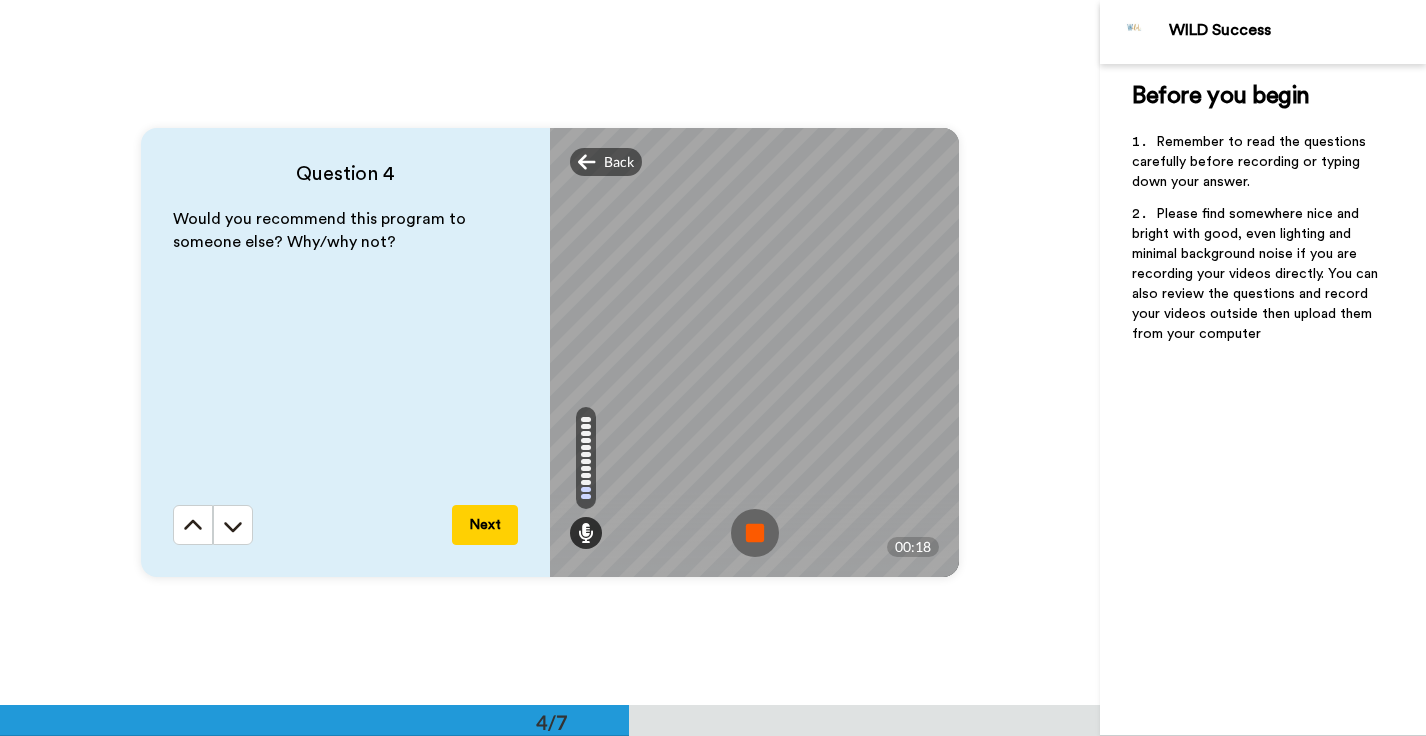 click at bounding box center (755, 533) 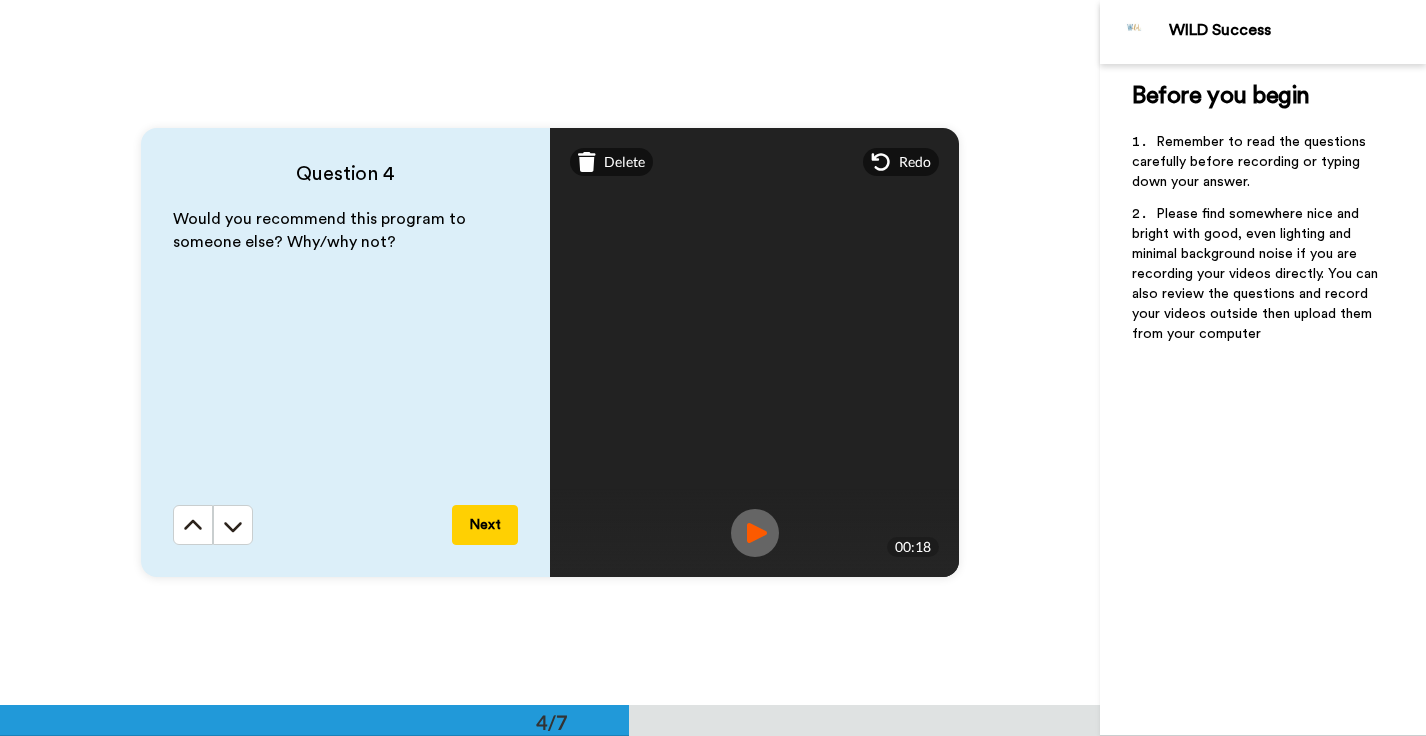 click on "Next" at bounding box center (485, 525) 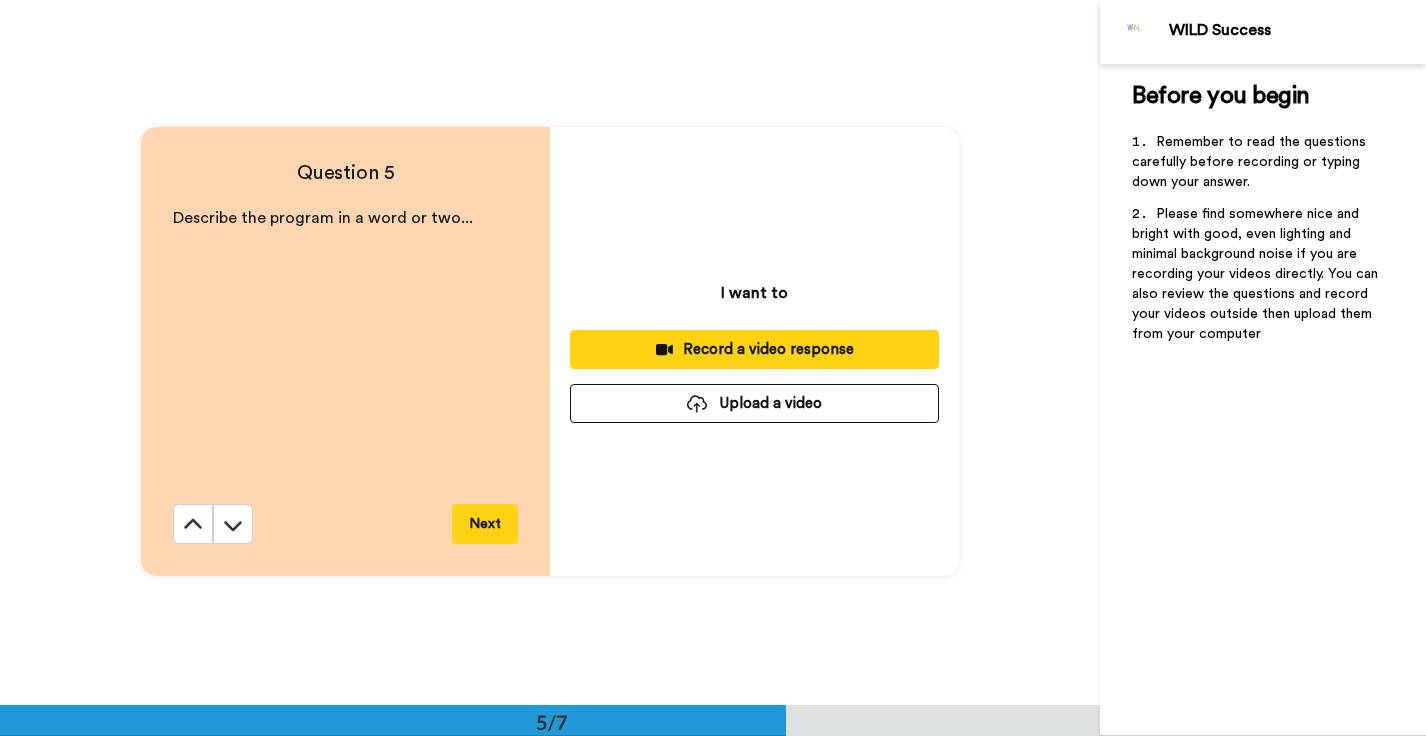 scroll, scrollTop: 2822, scrollLeft: 0, axis: vertical 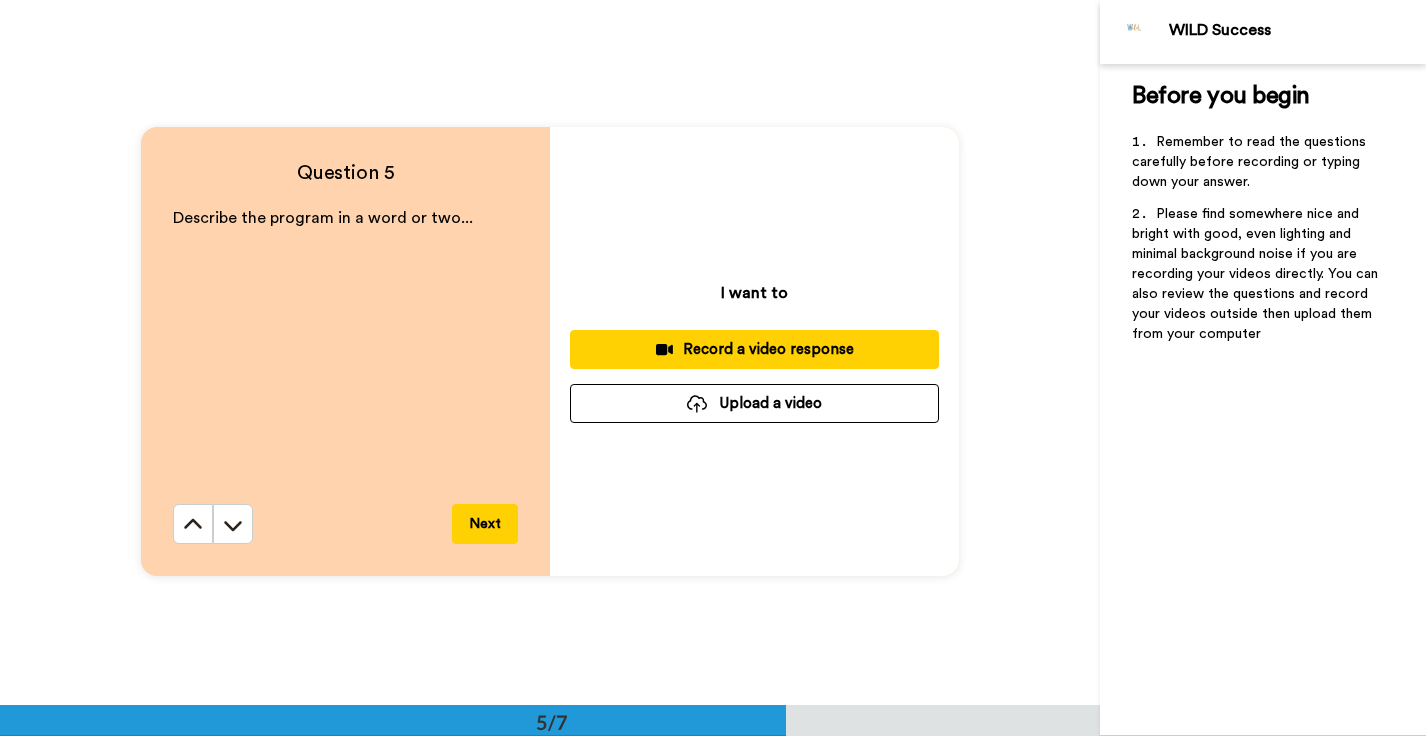 click on "Record a video response" at bounding box center (754, 349) 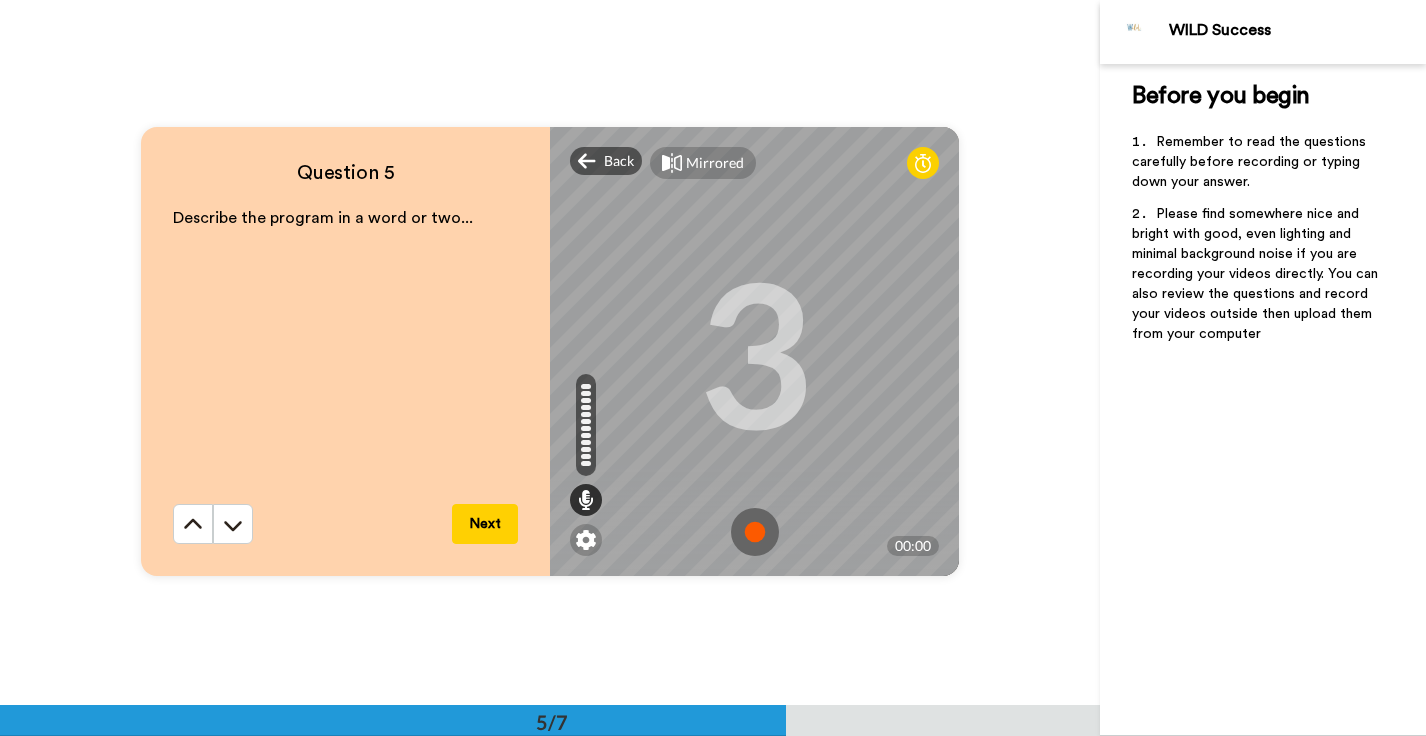 click at bounding box center [755, 532] 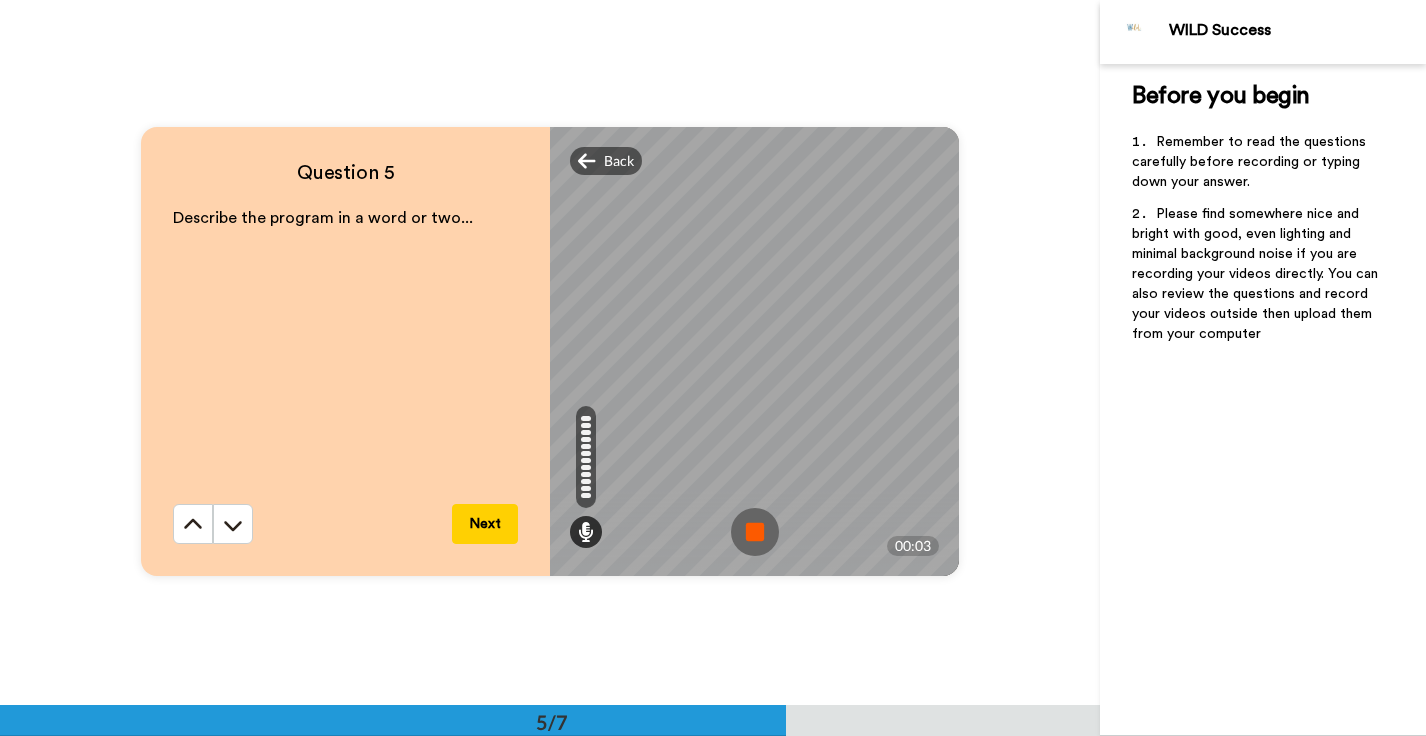 click at bounding box center (755, 532) 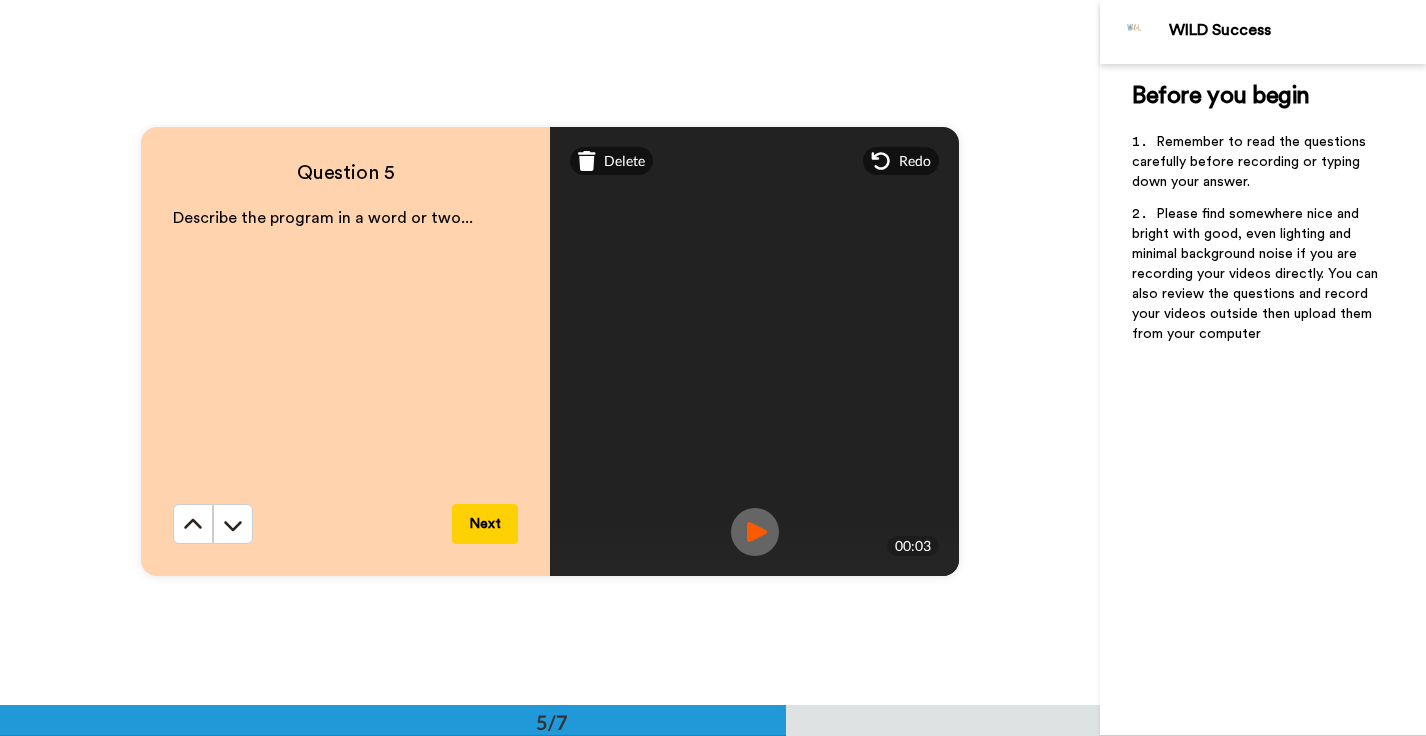 click on "Next" at bounding box center [485, 524] 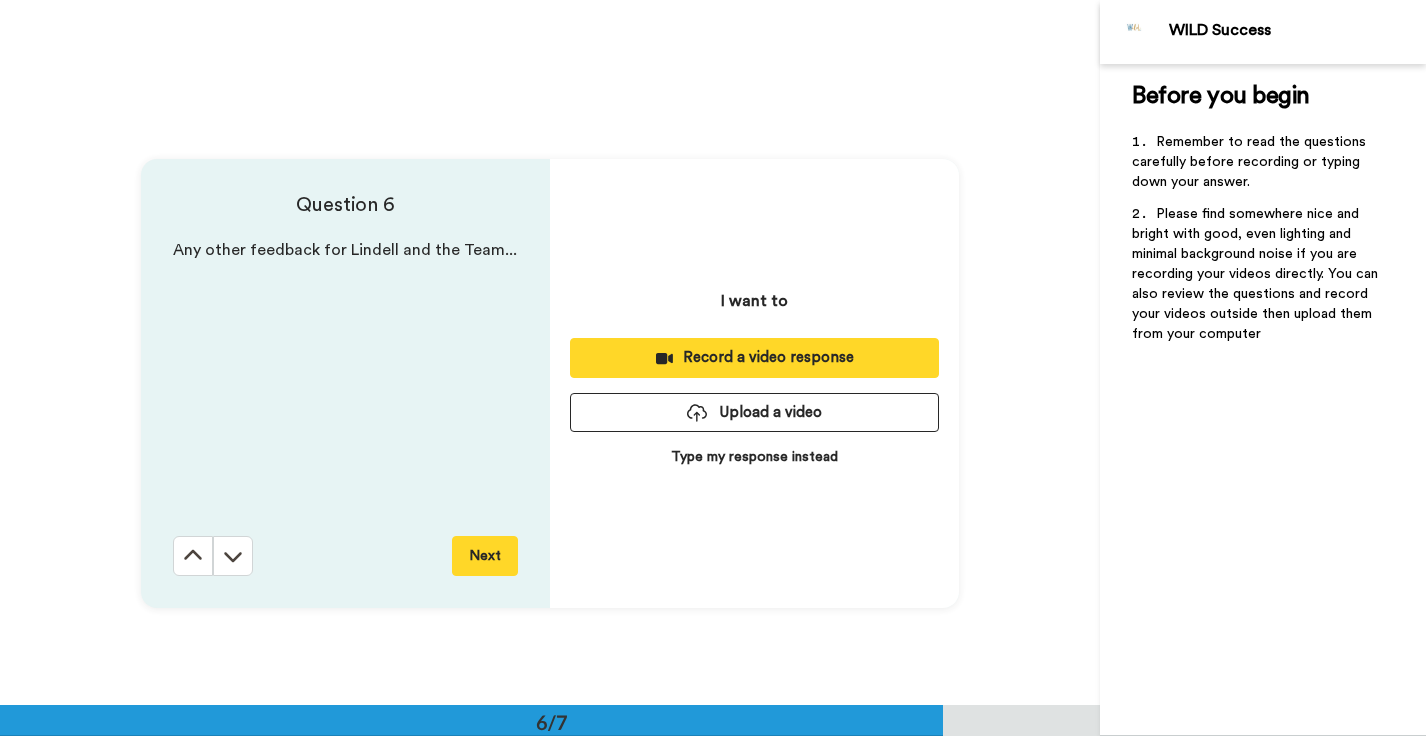 scroll, scrollTop: 3527, scrollLeft: 0, axis: vertical 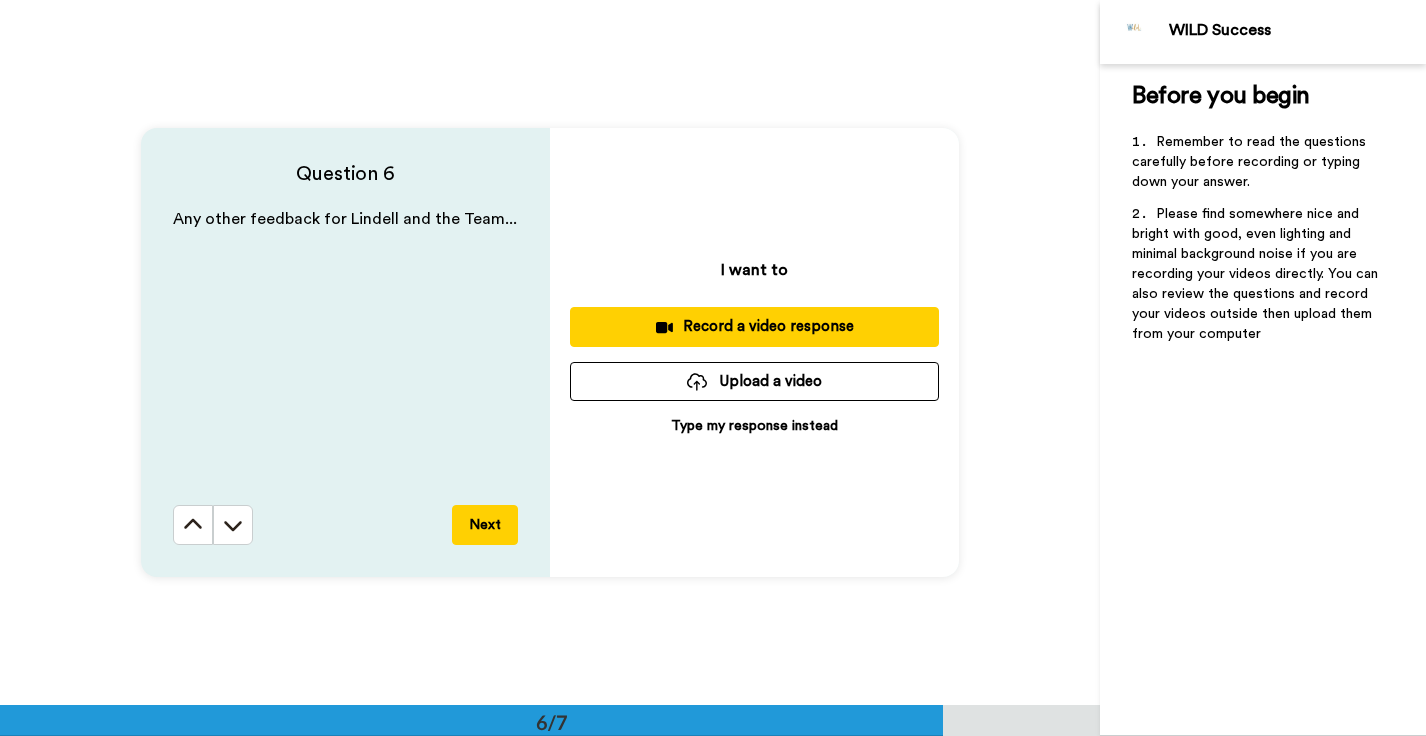 click on "Type my response instead" at bounding box center (754, 426) 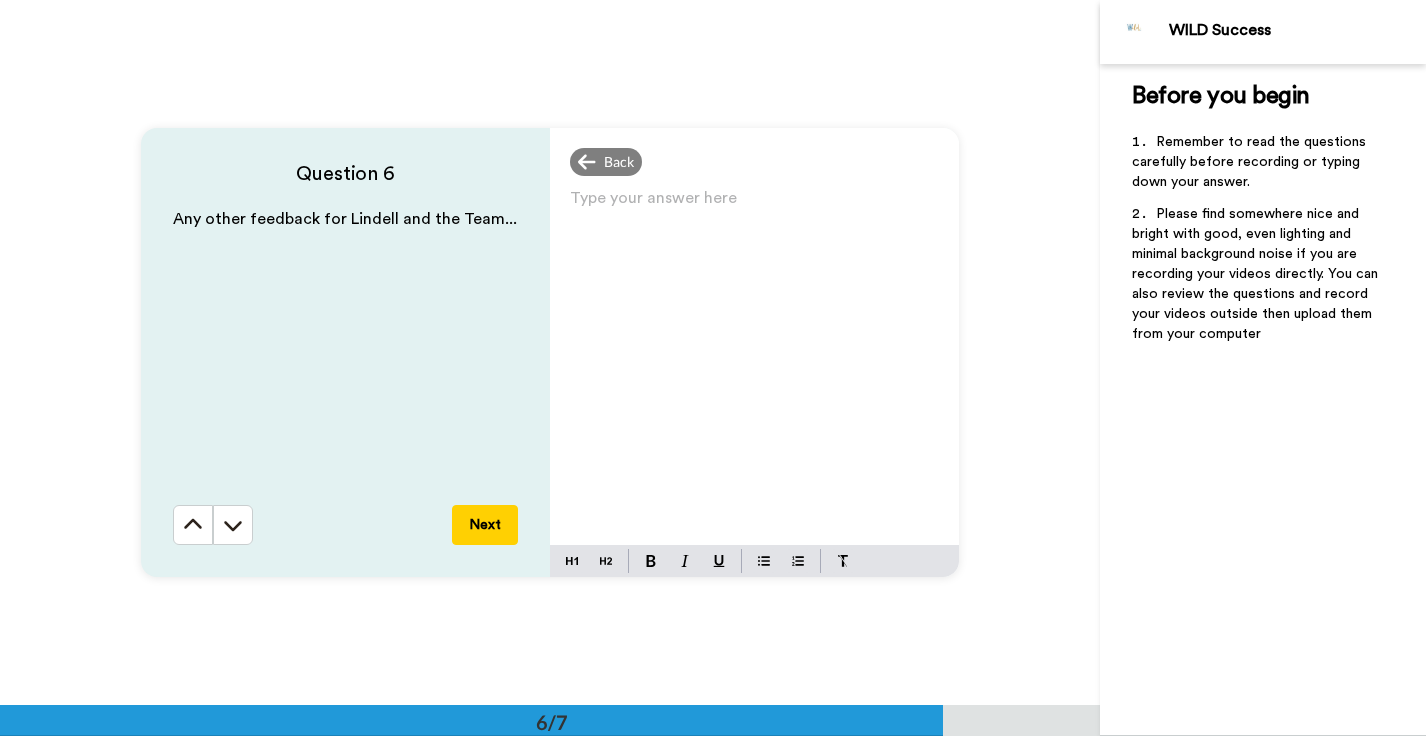 click on "Type your answer here ﻿" at bounding box center (754, 206) 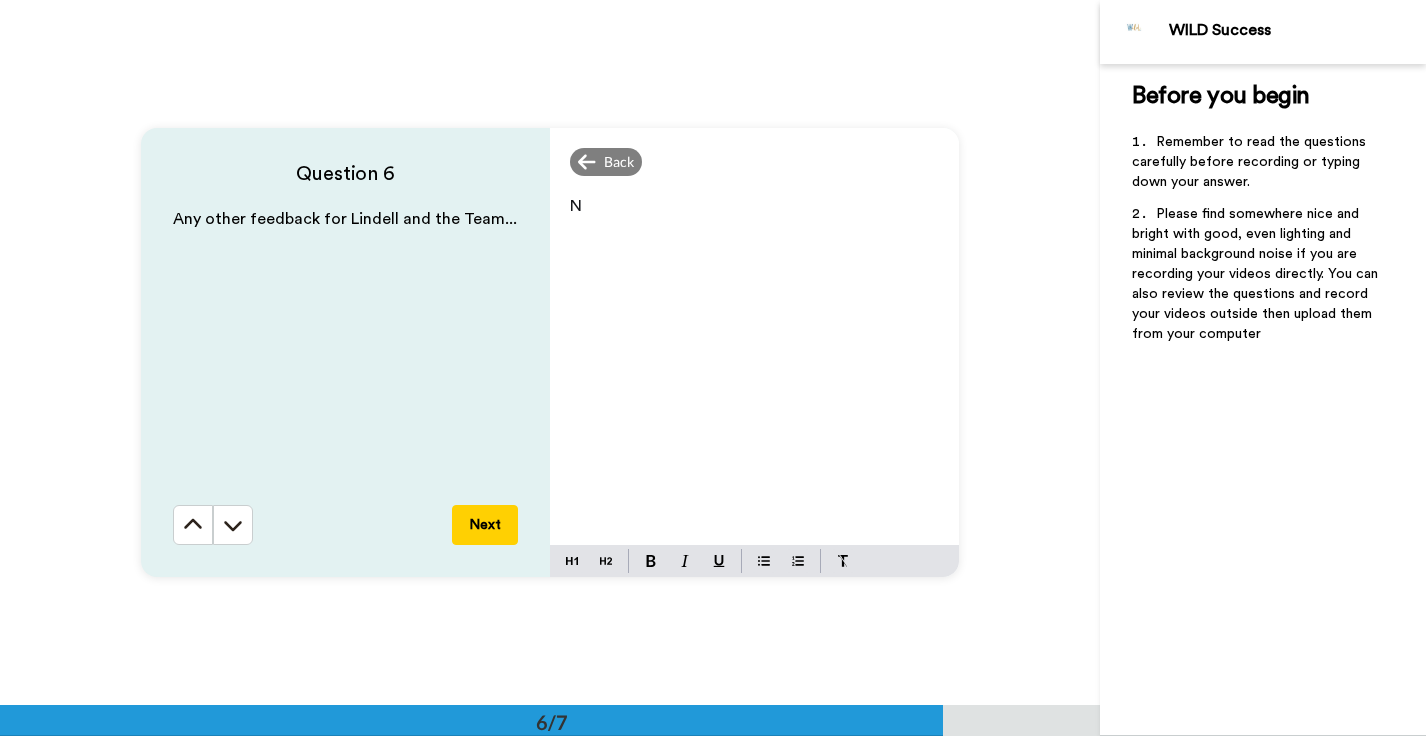 type 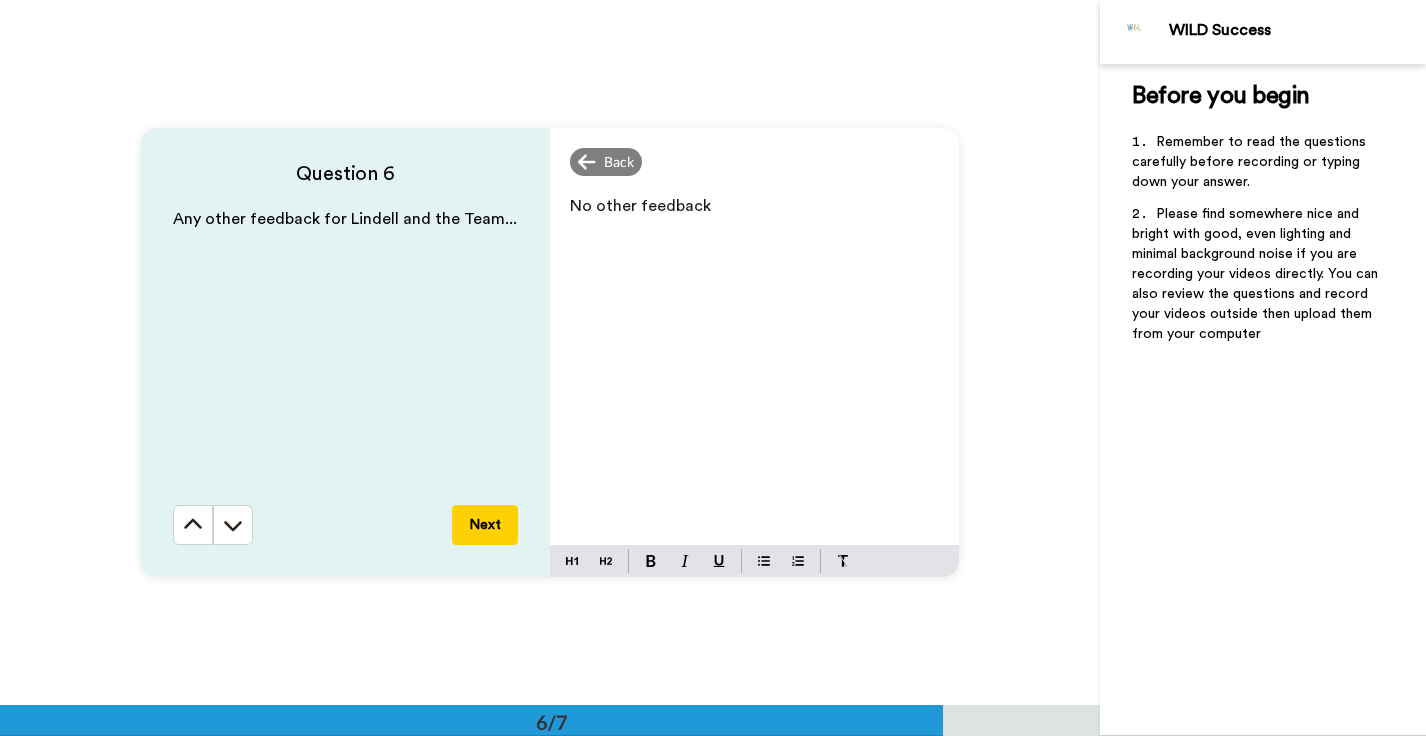 click on "Next" at bounding box center (485, 525) 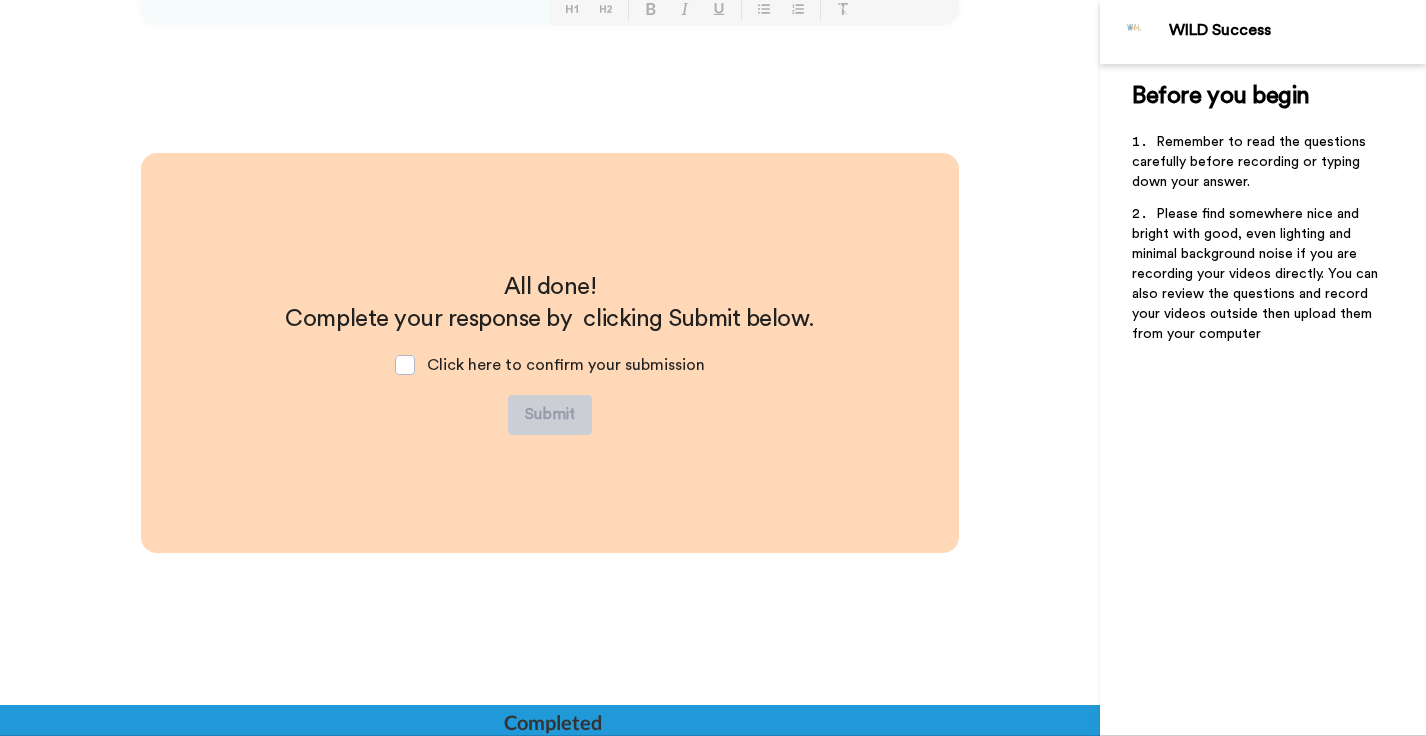 scroll, scrollTop: 4080, scrollLeft: 0, axis: vertical 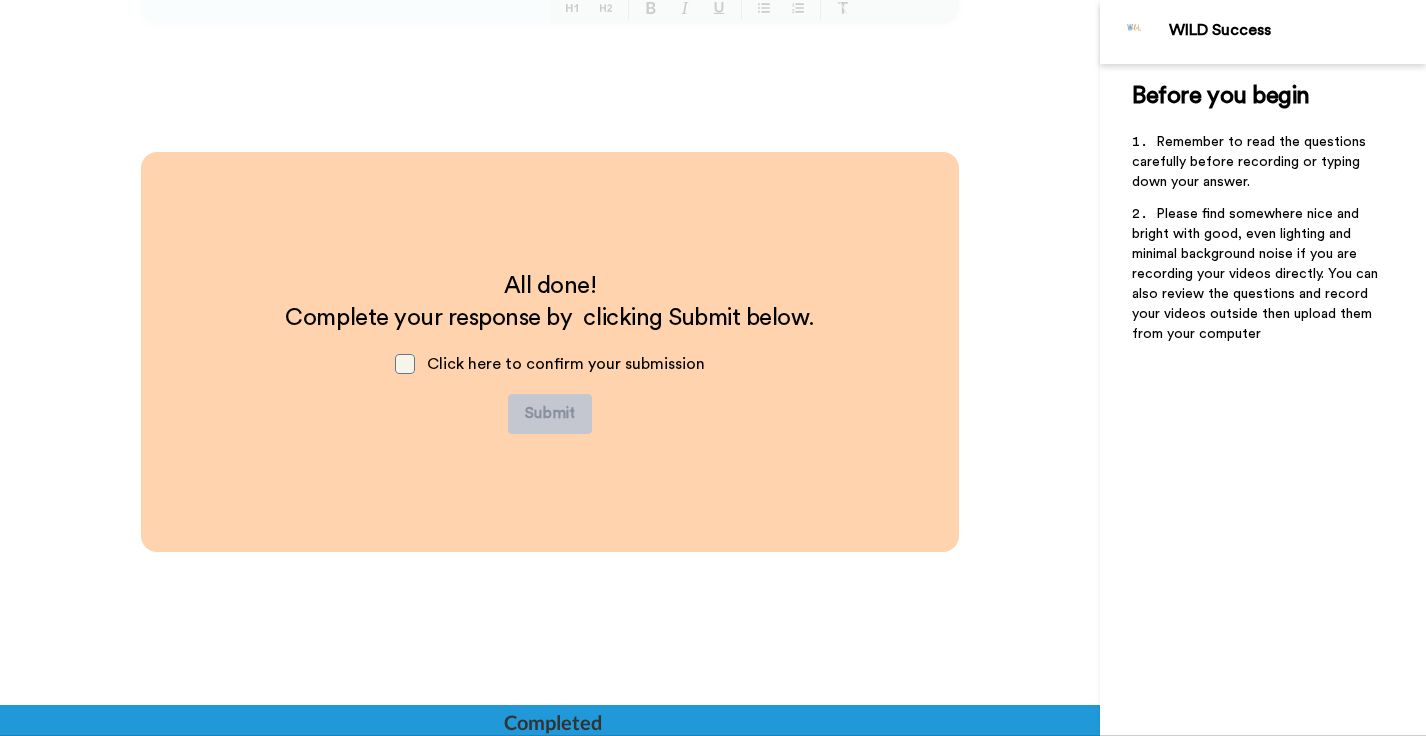 click at bounding box center (405, 364) 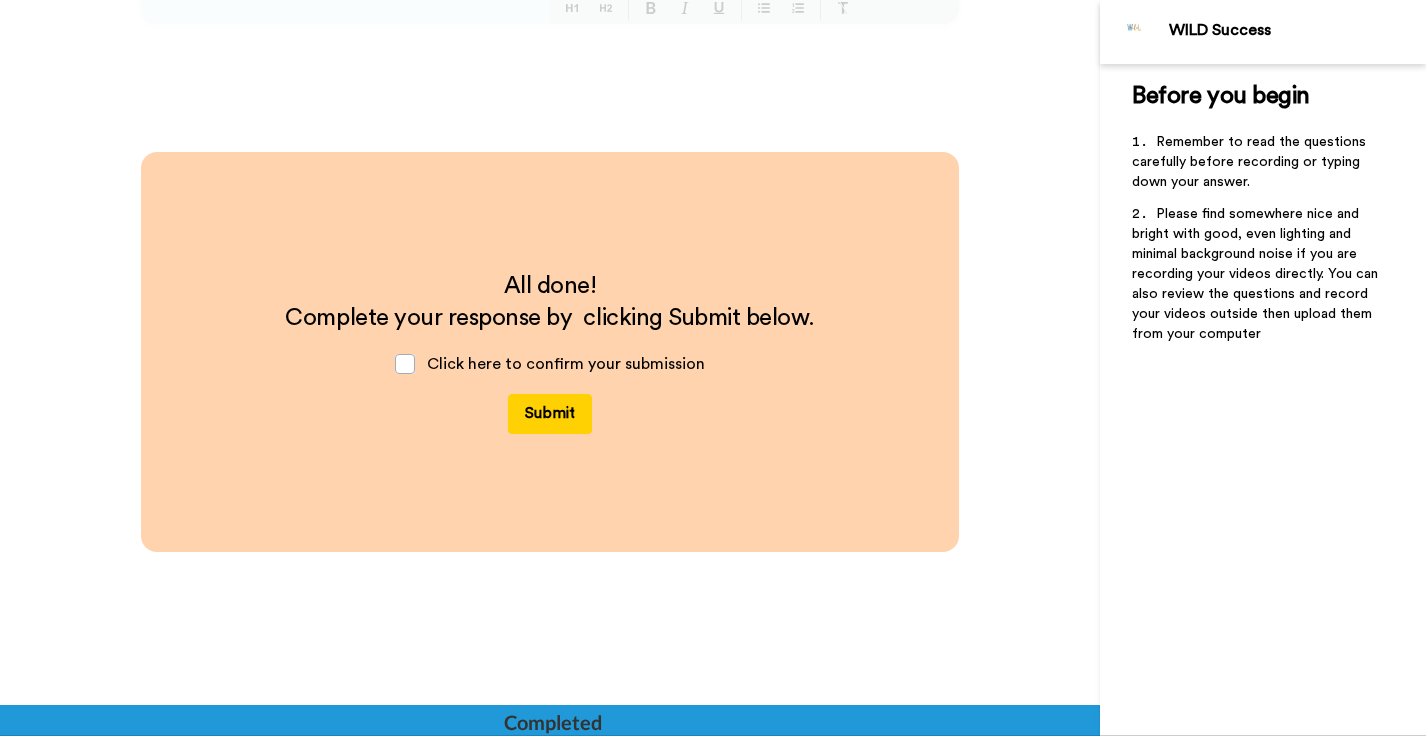 click on "Submit" at bounding box center [550, 414] 